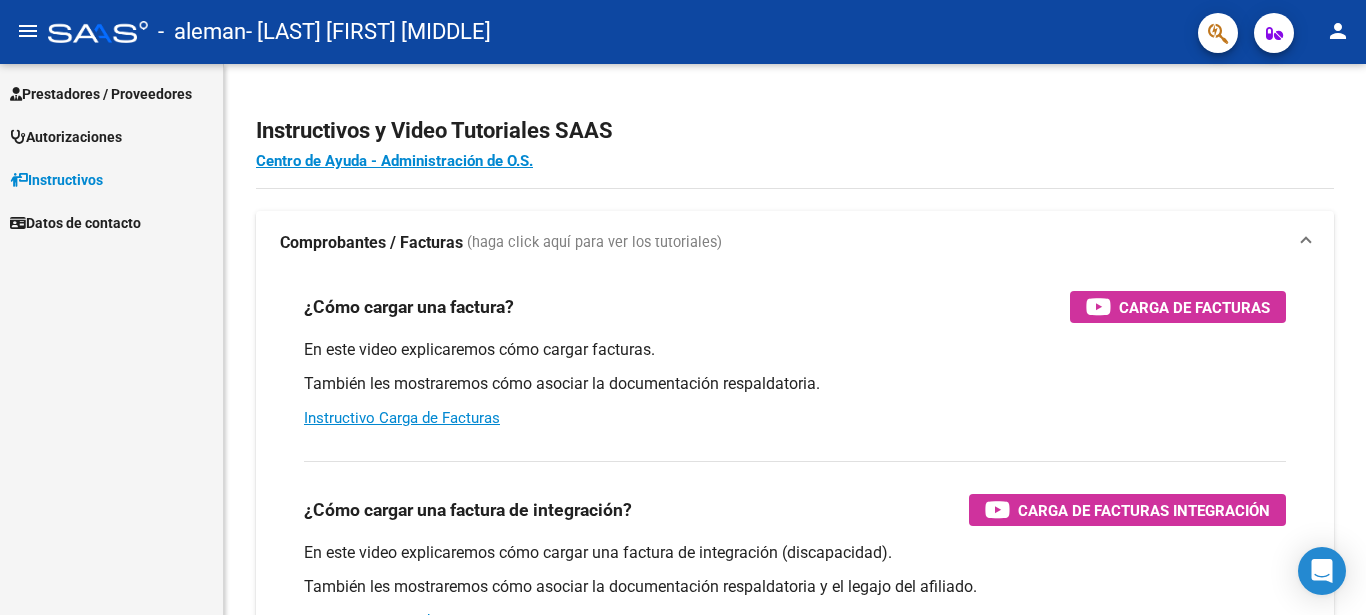 scroll, scrollTop: 0, scrollLeft: 0, axis: both 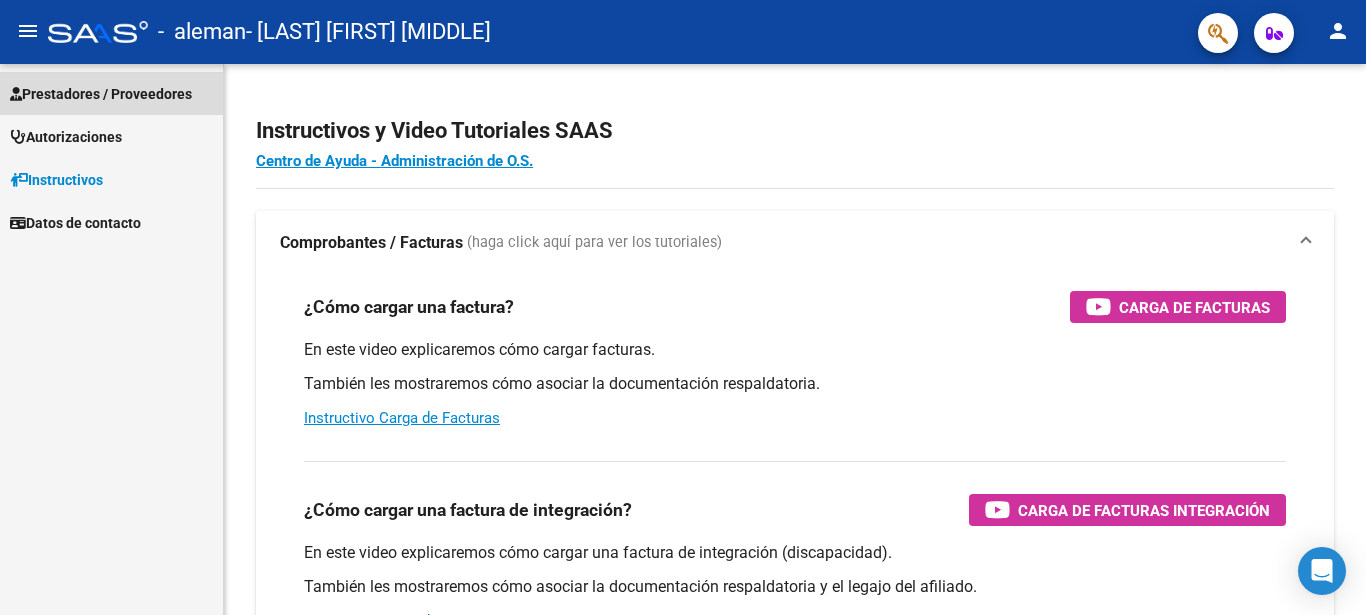 click on "Prestadores / Proveedores" at bounding box center [111, 93] 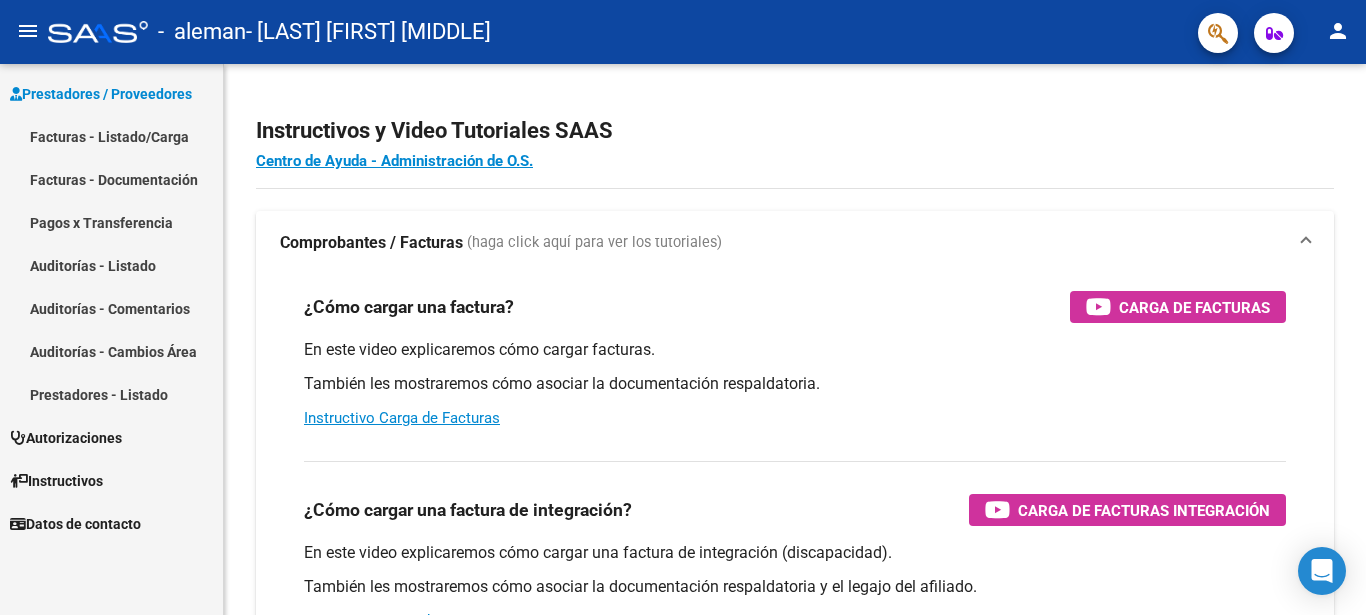 click on "Facturas - Listado/Carga" at bounding box center (111, 136) 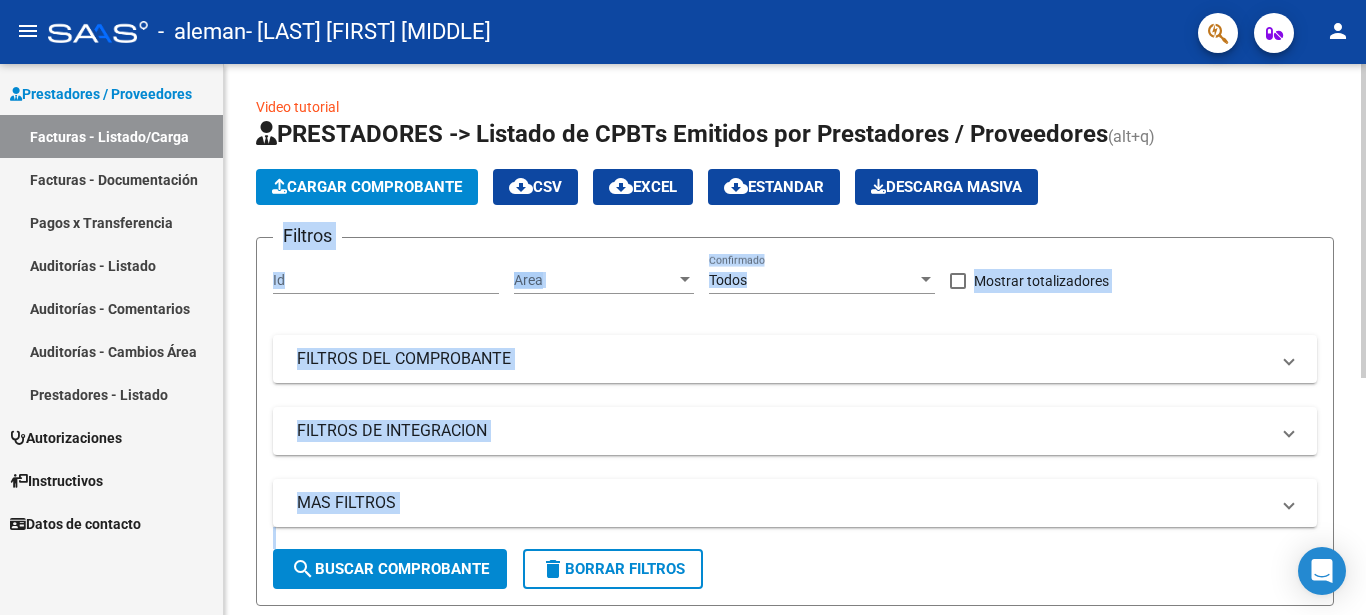 drag, startPoint x: 1350, startPoint y: 183, endPoint x: 1365, endPoint y: 381, distance: 198.56737 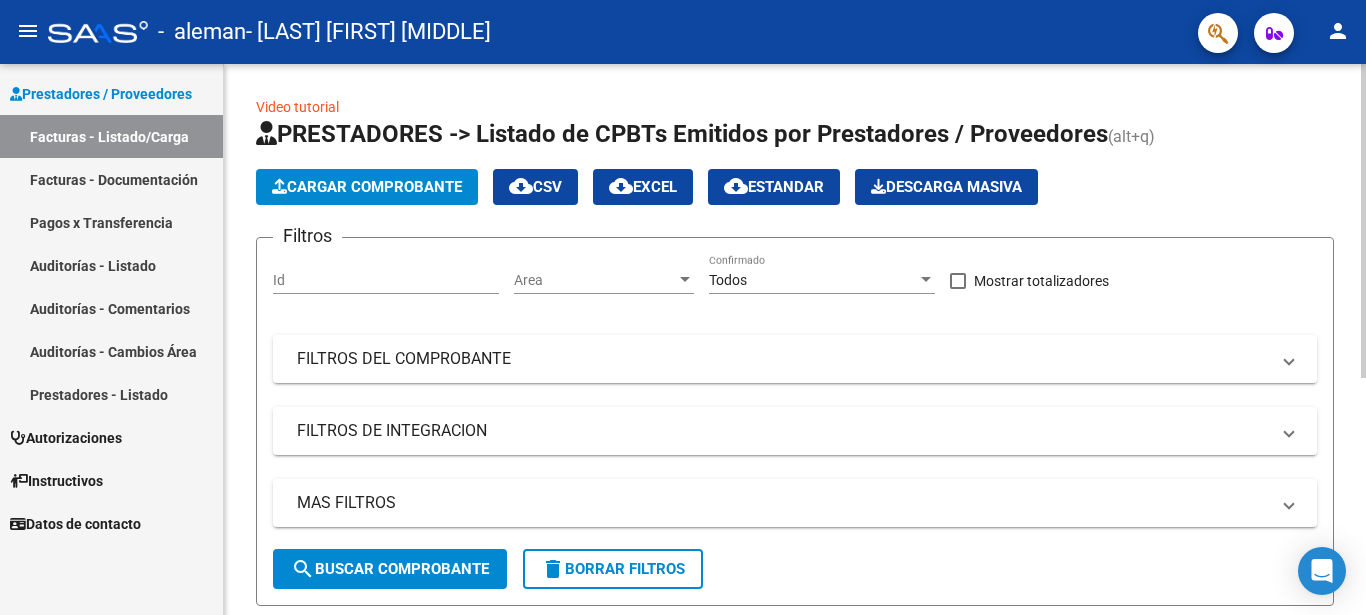 click on "Video tutorial   PRESTADORES -> Listado de CPBTs Emitidos por Prestadores / Proveedores (alt+q)   Cargar Comprobante
cloud_download  CSV  cloud_download  EXCEL  cloud_download  Estandar   Descarga Masiva
Filtros Id Area Area Todos Confirmado   Mostrar totalizadores   FILTROS DEL COMPROBANTE  Comprobante Tipo Comprobante Tipo Start date – End date Fec. Comprobante Desde / Hasta Días Emisión Desde(cant. días) Días Emisión Hasta(cant. días) CUIT / Razón Social Pto. Venta Nro. Comprobante Código SSS CAE Válido CAE Válido Todos Cargado Módulo Hosp. Todos Tiene facturacion Apócrifa Hospital Refes  FILTROS DE INTEGRACION  Período De Prestación Campos del Archivo de Rendición Devuelto x SSS (dr_envio) Todos Rendido x SSS (dr_envio) Tipo de Registro Tipo de Registro Período Presentación Período Presentación Campos del Legajo Asociado (preaprobación) Afiliado Legajo (cuil/nombre) Todos Solo facturas preaprobadas  MAS FILTROS  Todos Con Doc. Respaldatoria Todos Con Trazabilidad Todos – –" 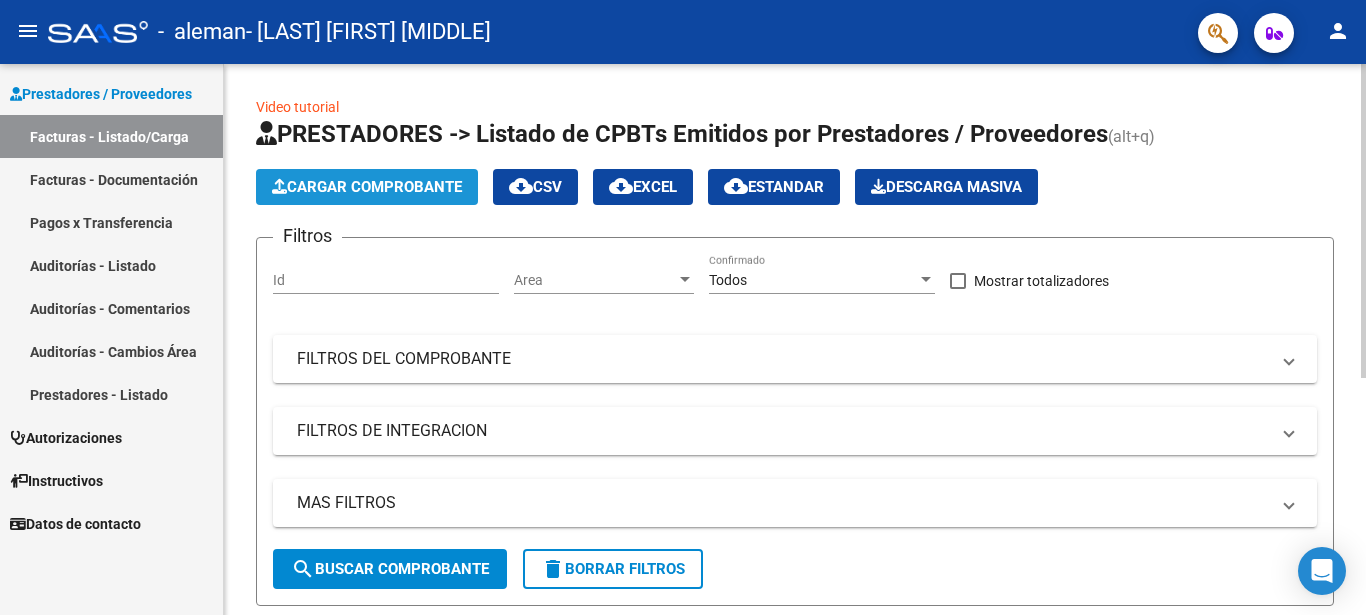 click on "Cargar Comprobante" 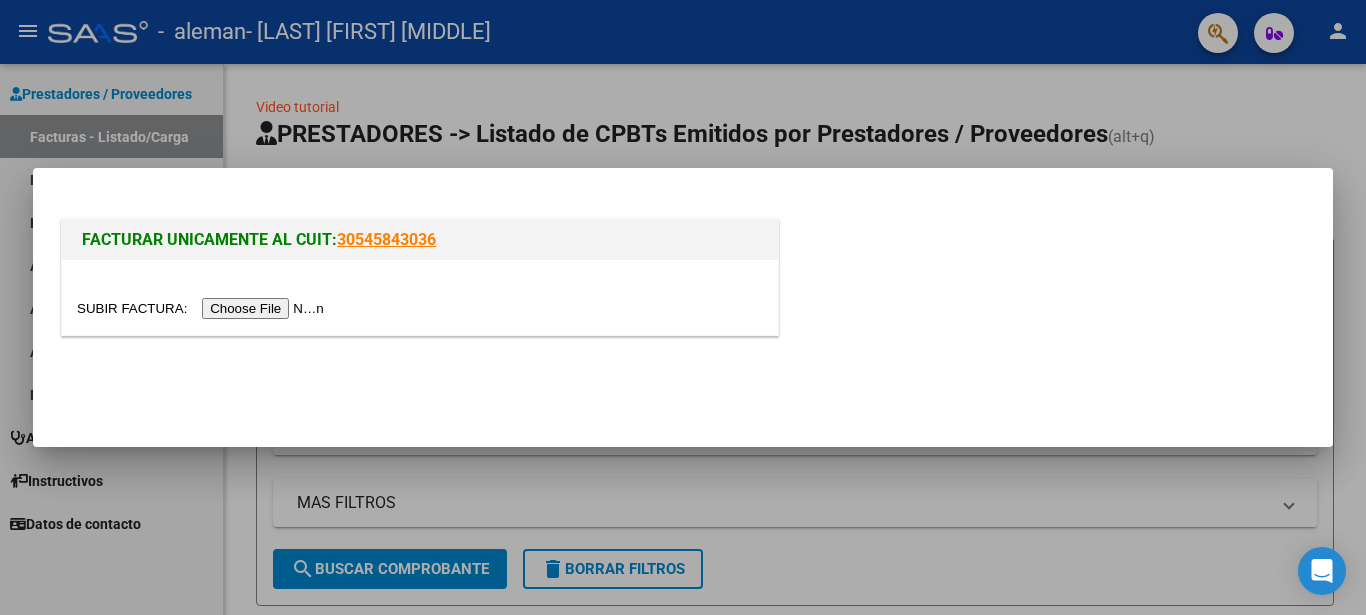 click at bounding box center [203, 308] 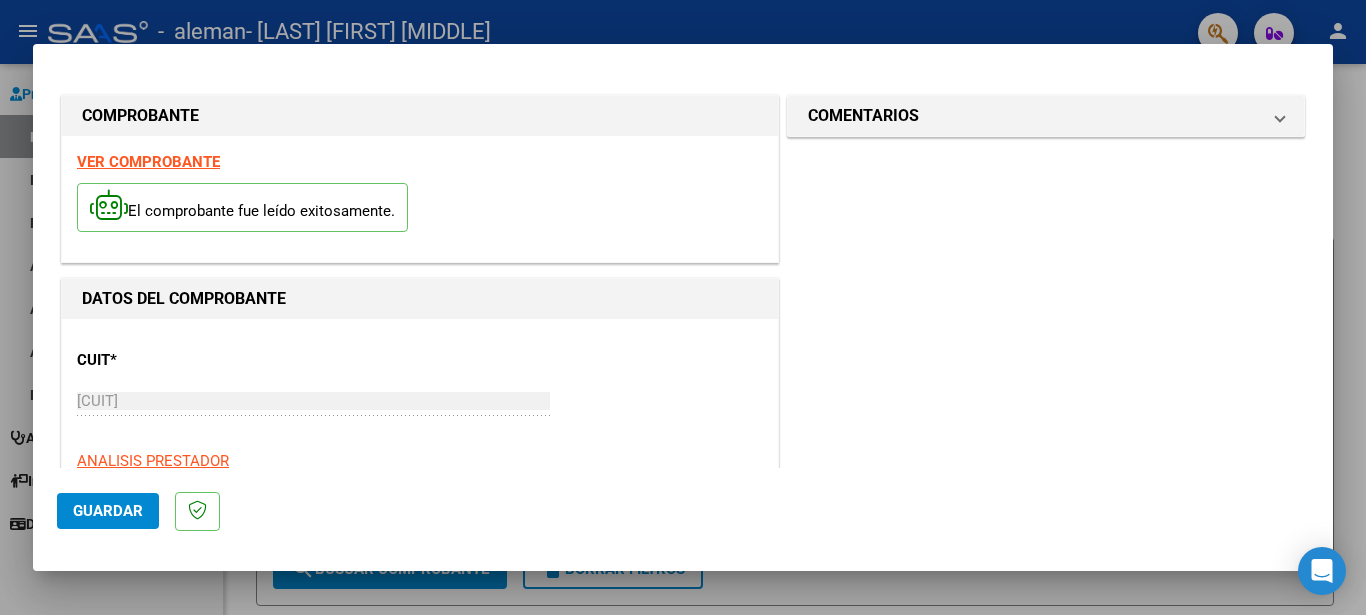 click on "Guardar" 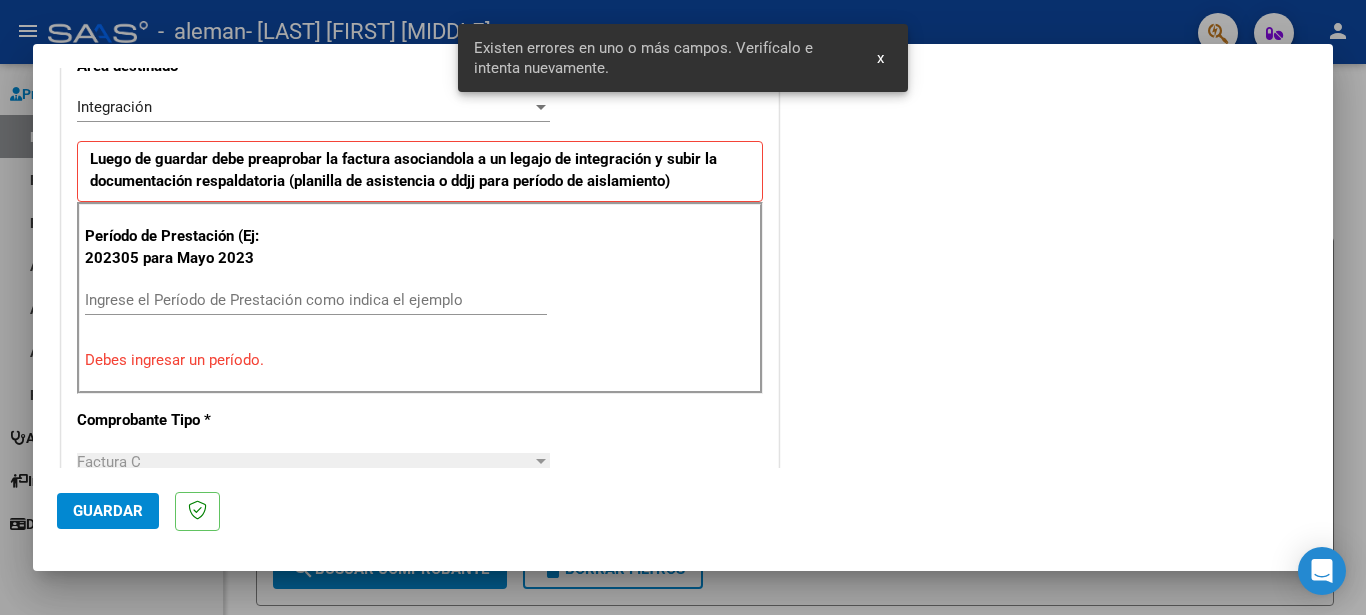 scroll, scrollTop: 459, scrollLeft: 0, axis: vertical 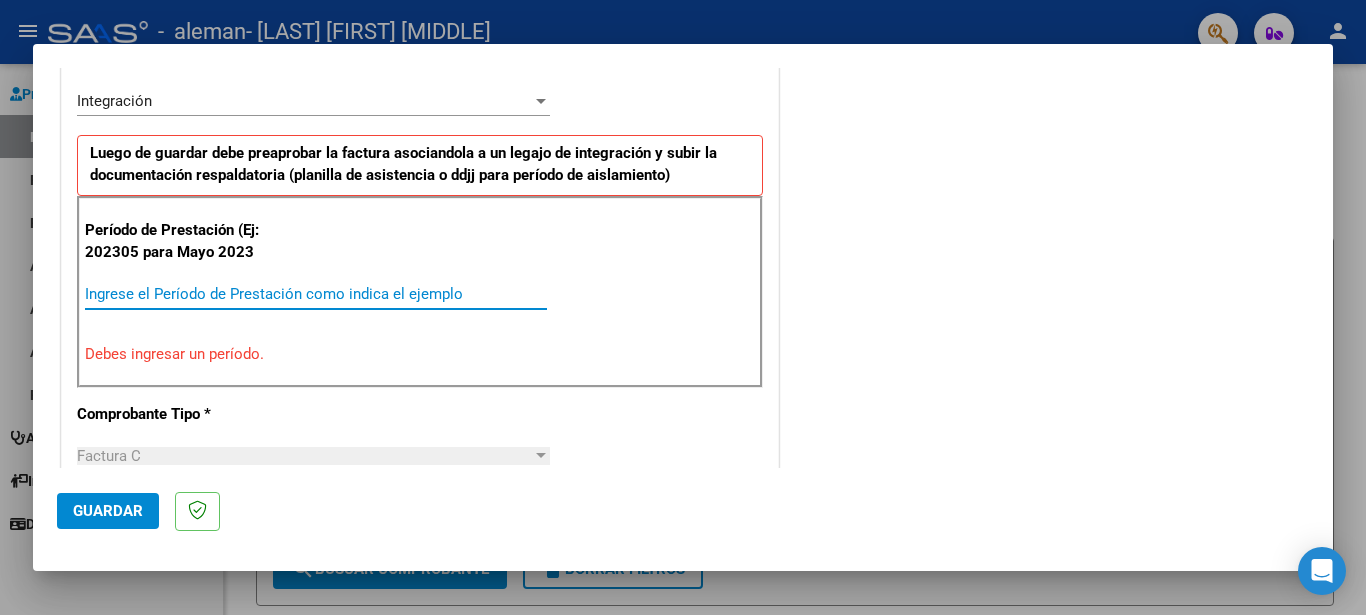 click on "Ingrese el Período de Prestación como indica el ejemplo" at bounding box center (316, 294) 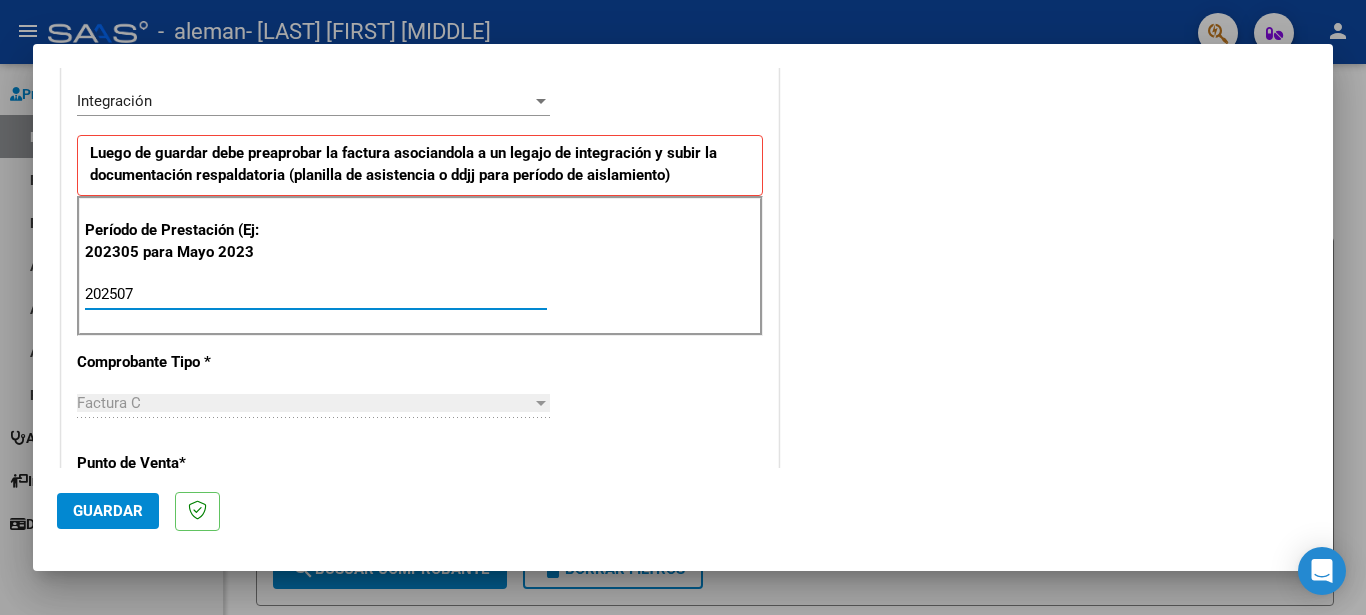 type on "202507" 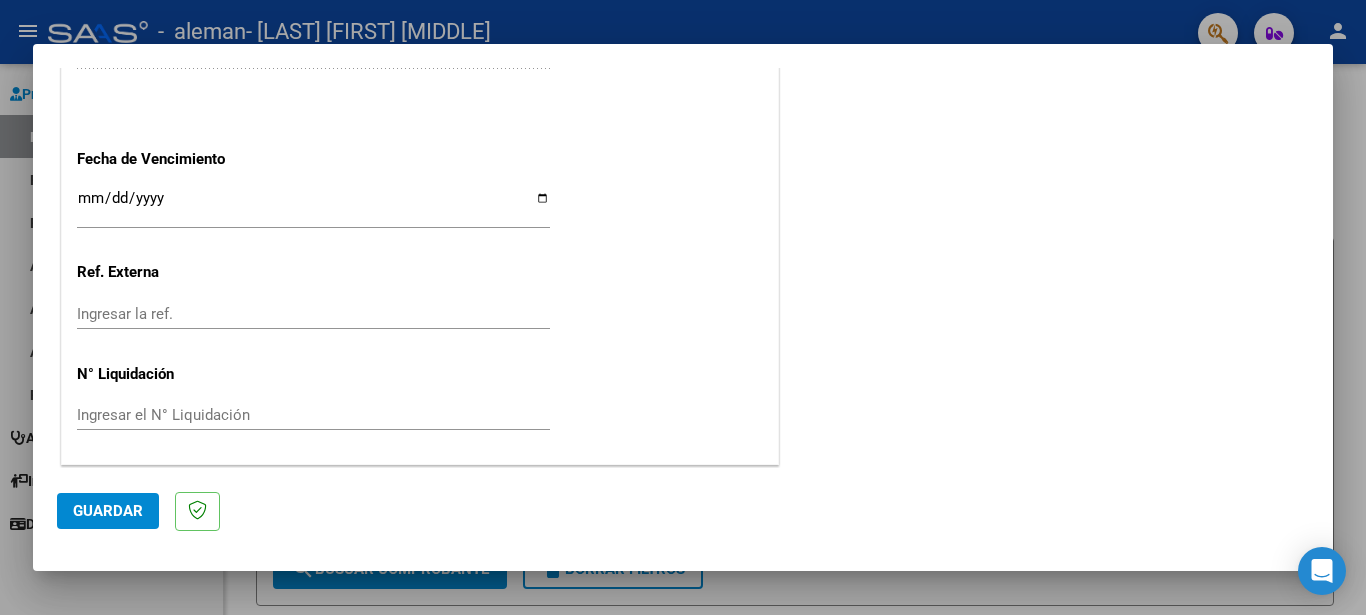 scroll, scrollTop: 1323, scrollLeft: 0, axis: vertical 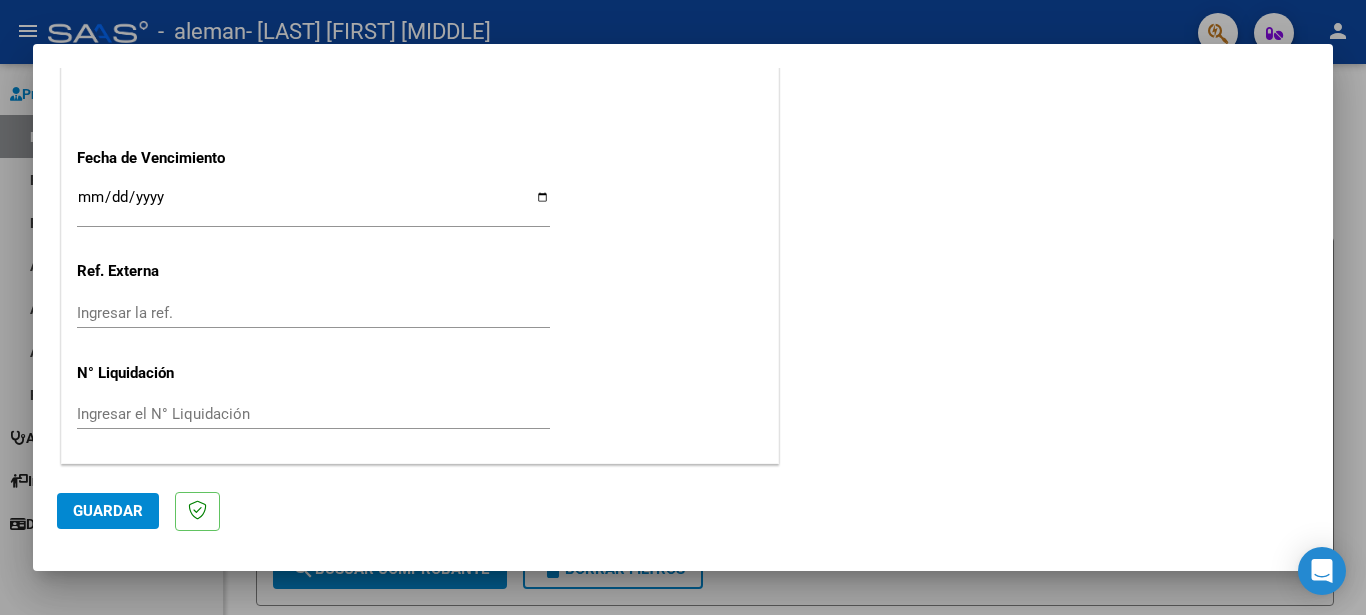 click on "Guardar" 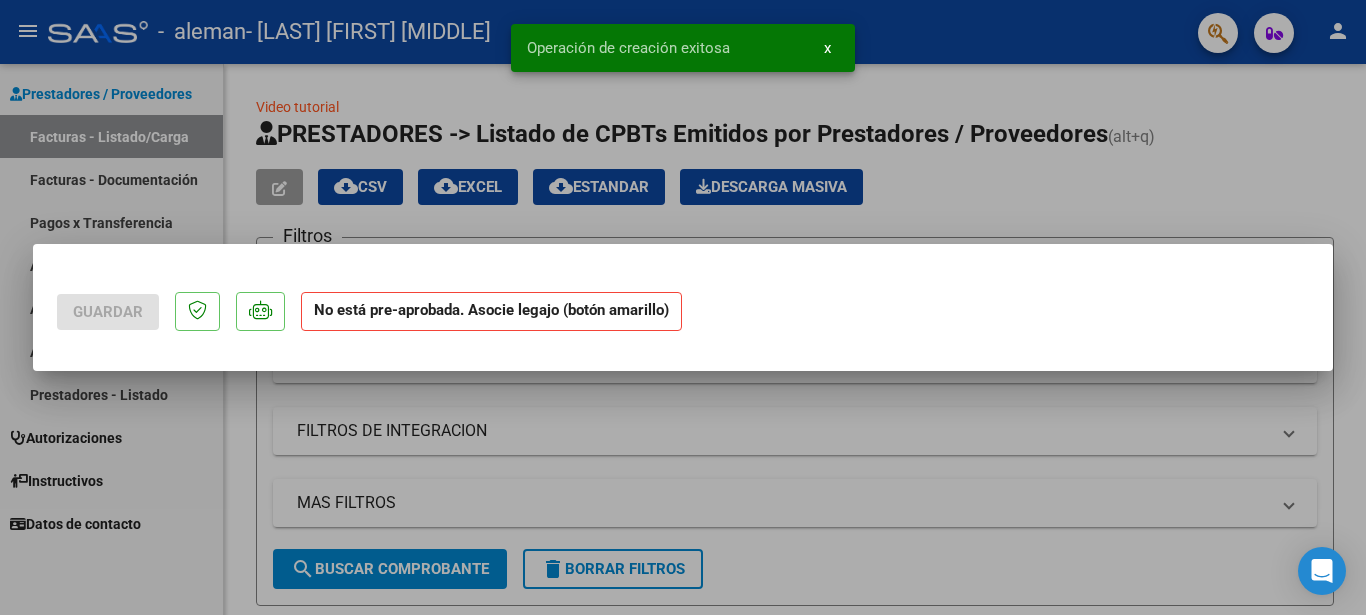 scroll, scrollTop: 0, scrollLeft: 0, axis: both 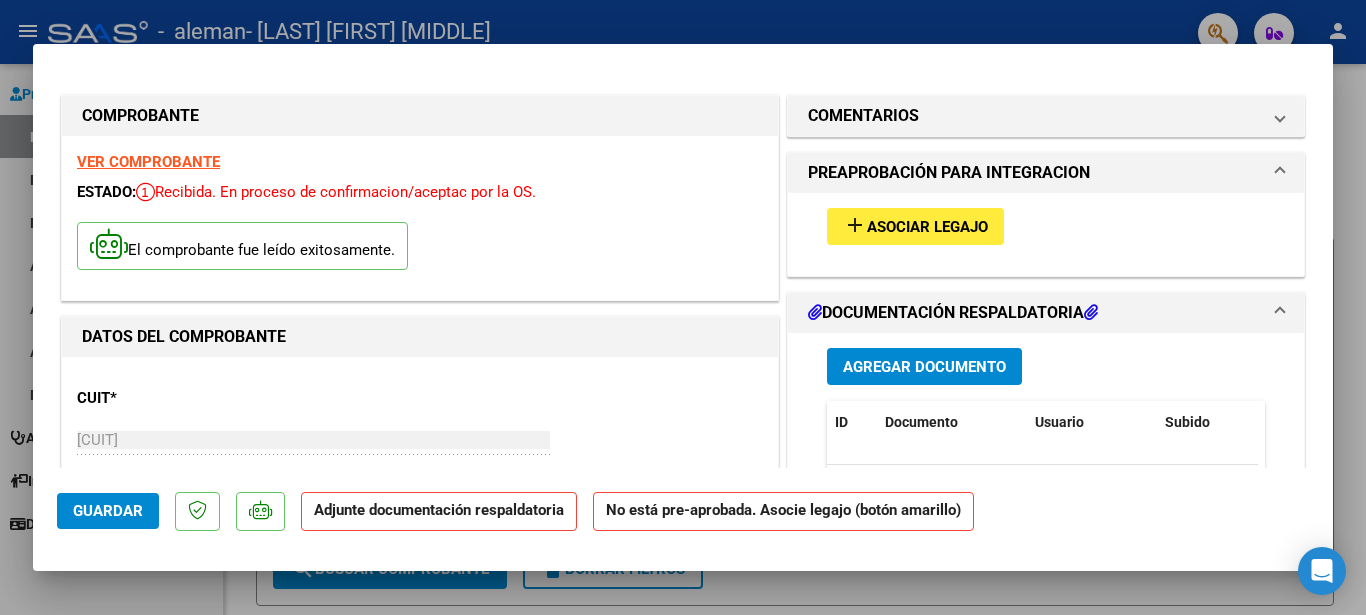 click on "Asociar Legajo" at bounding box center (927, 227) 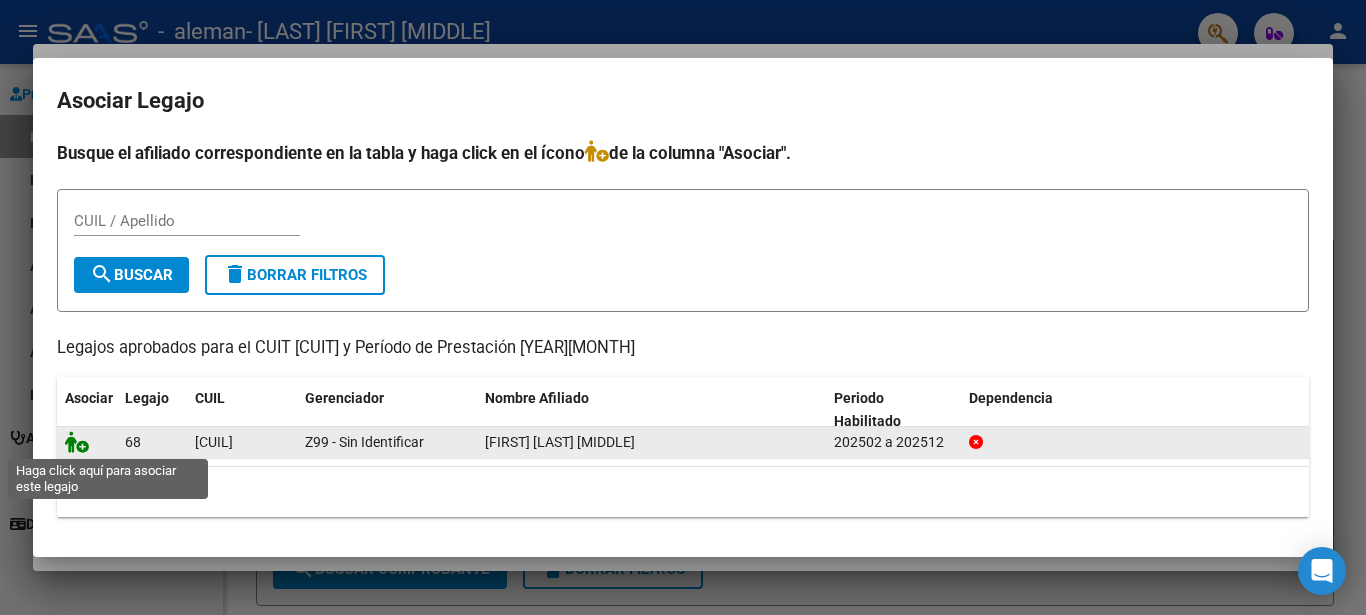 click 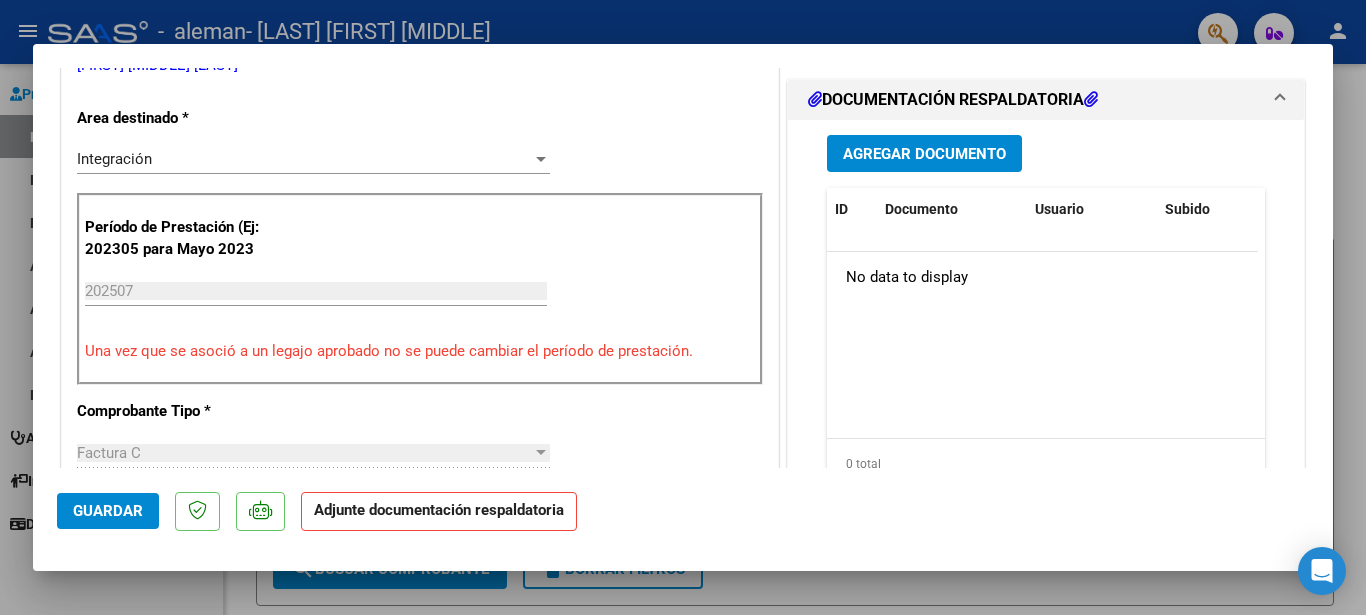 scroll, scrollTop: 476, scrollLeft: 0, axis: vertical 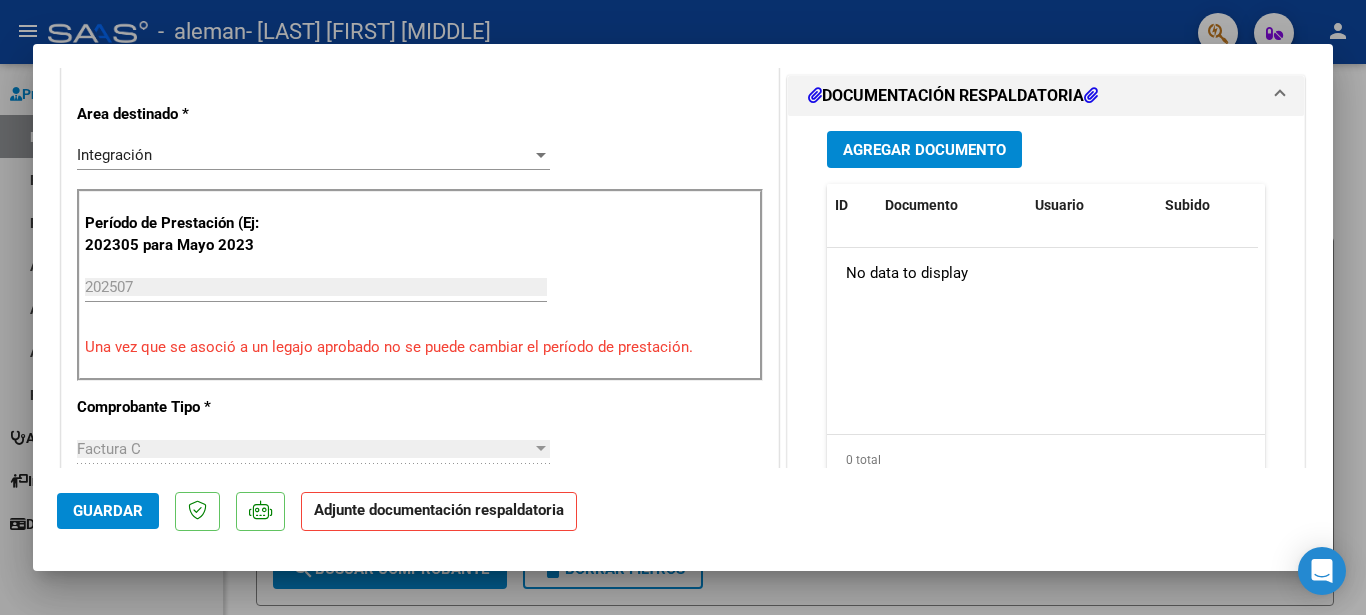 click on "Agregar Documento" at bounding box center (924, 150) 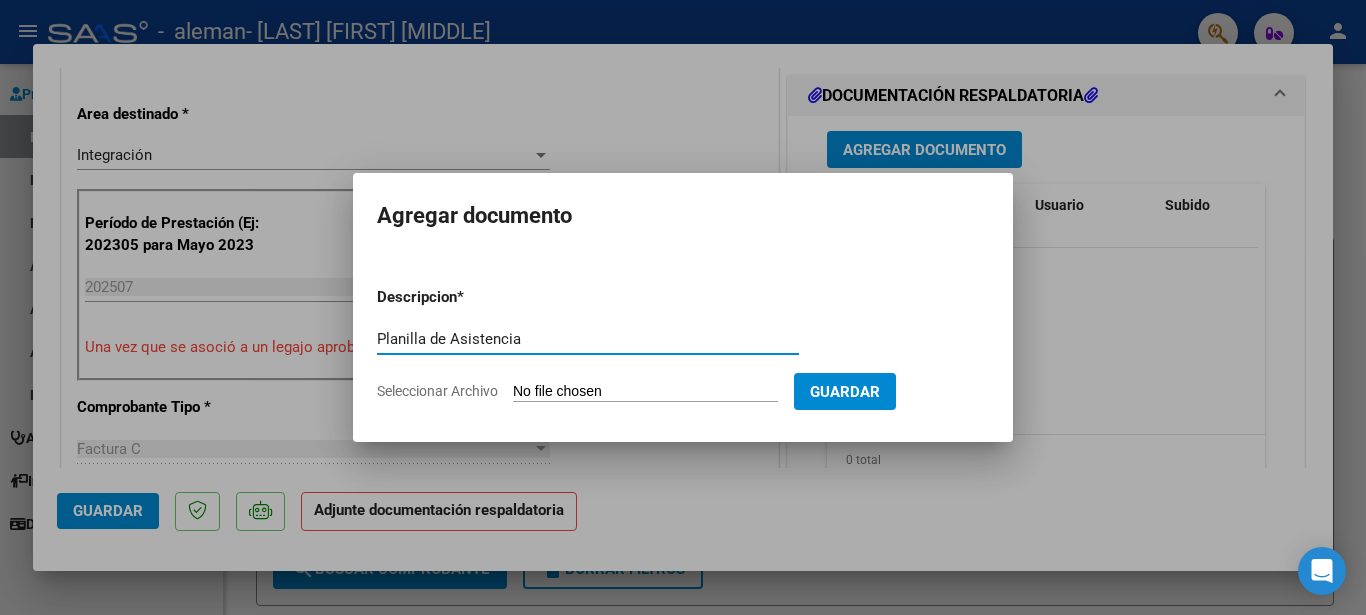 type on "Planilla de Asistencia" 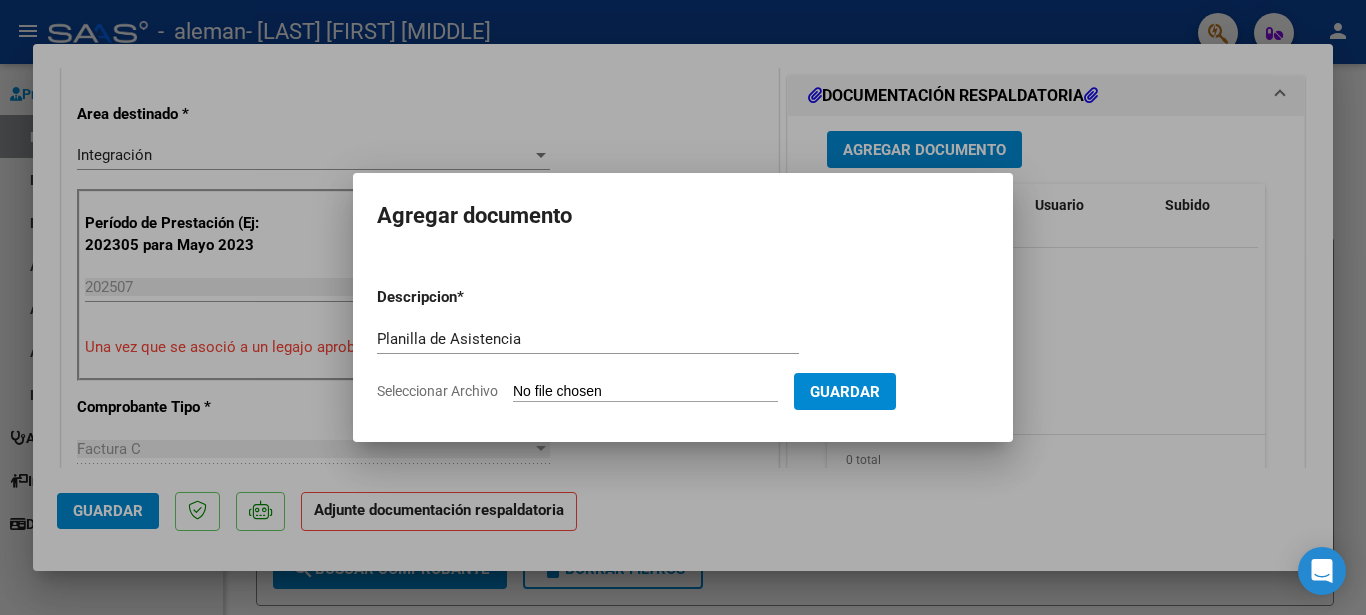 click on "Seleccionar Archivo" 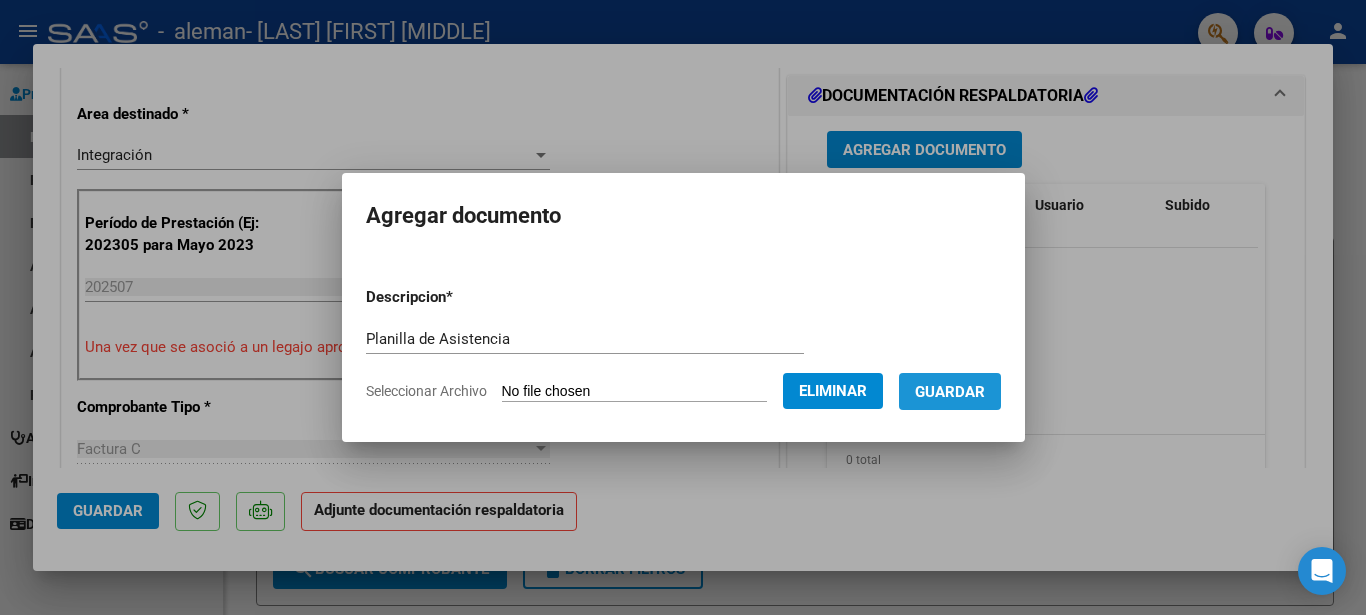click on "Guardar" at bounding box center [950, 392] 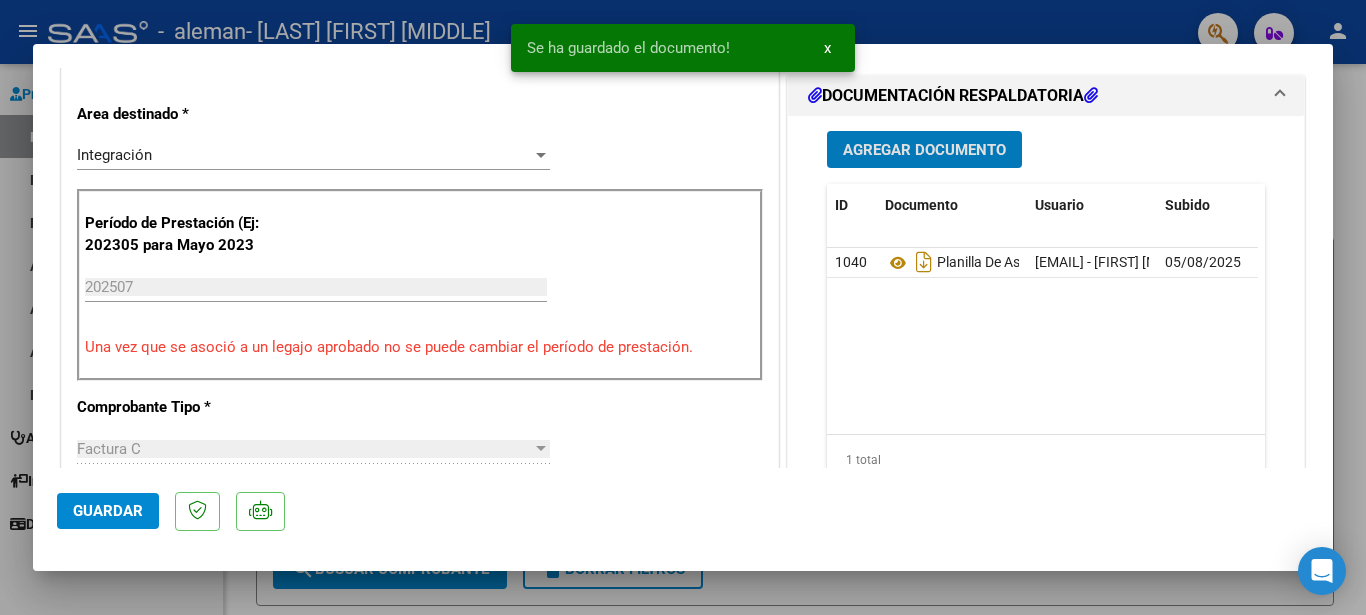 click on "Agregar Documento" at bounding box center (924, 150) 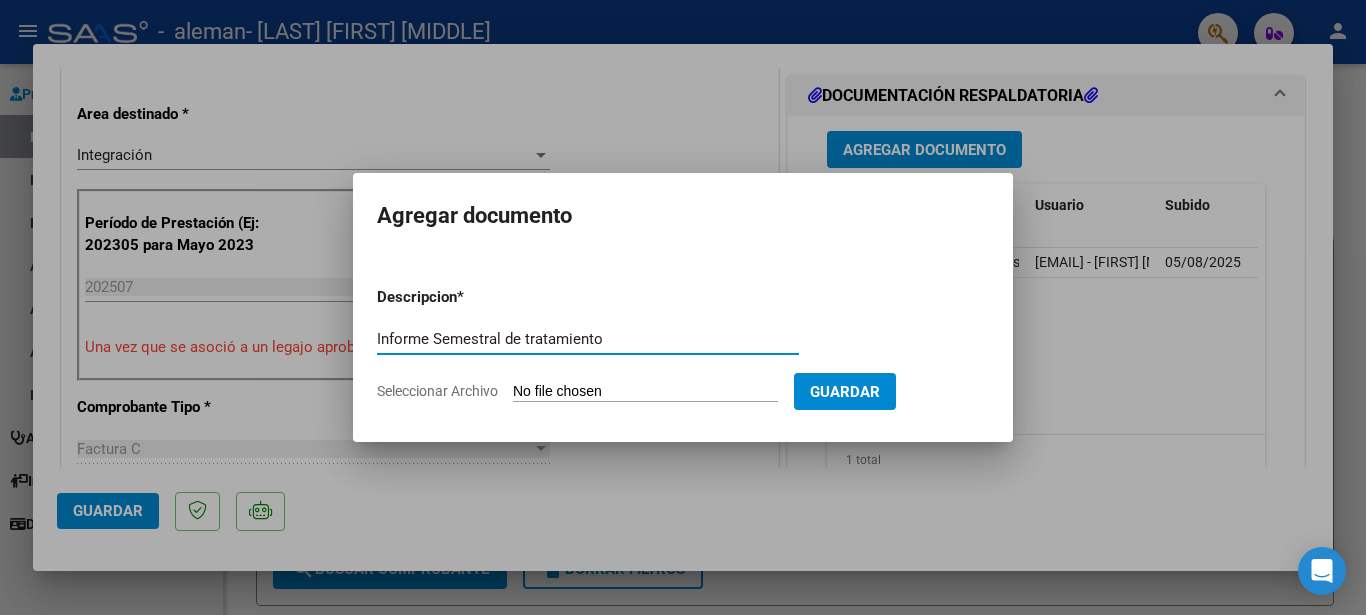 type on "Informe Semestral de tratamiento" 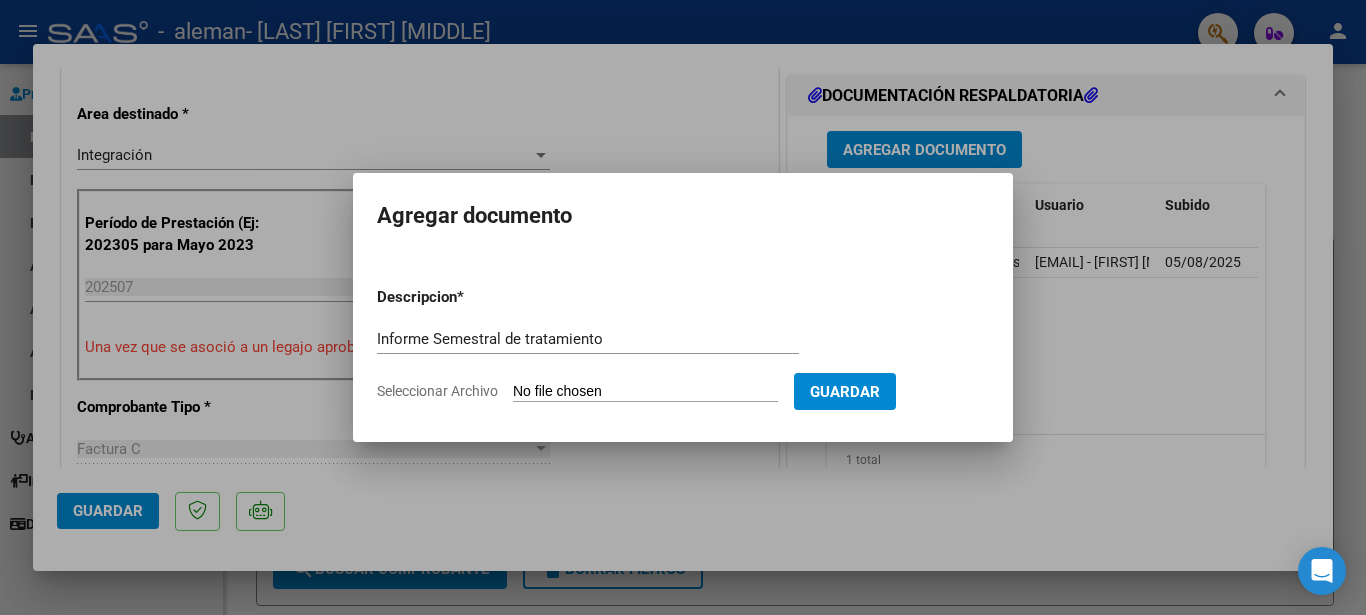 click on "Seleccionar Archivo" at bounding box center (645, 392) 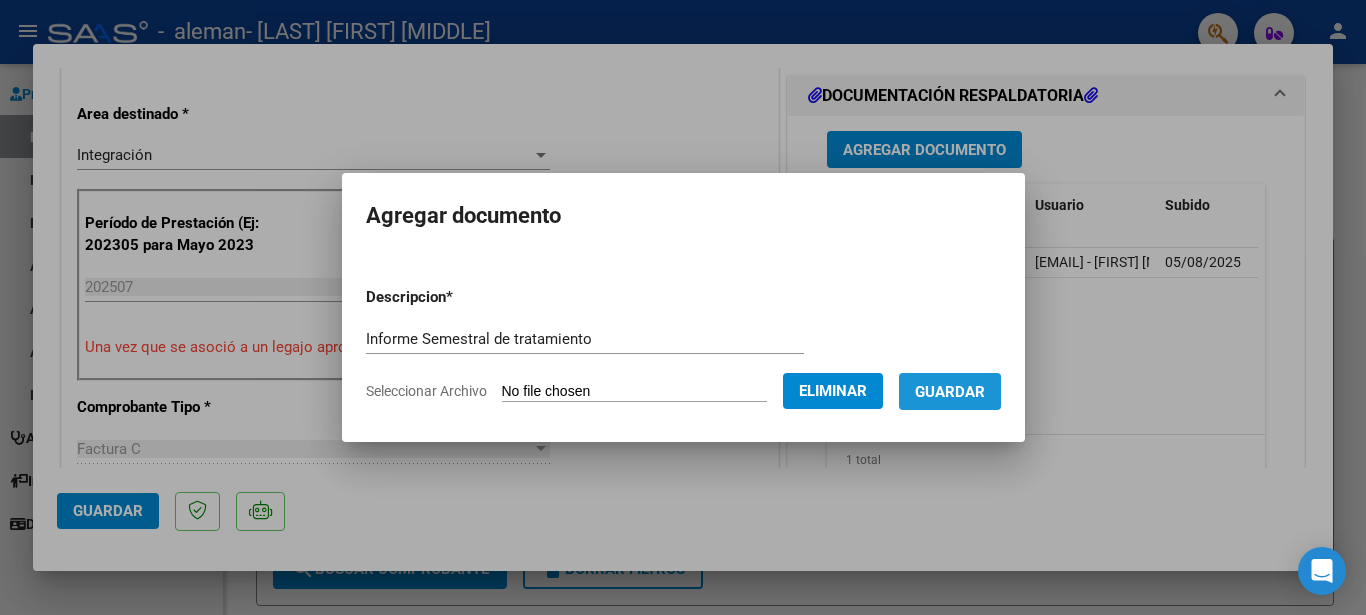 click on "Guardar" at bounding box center [950, 392] 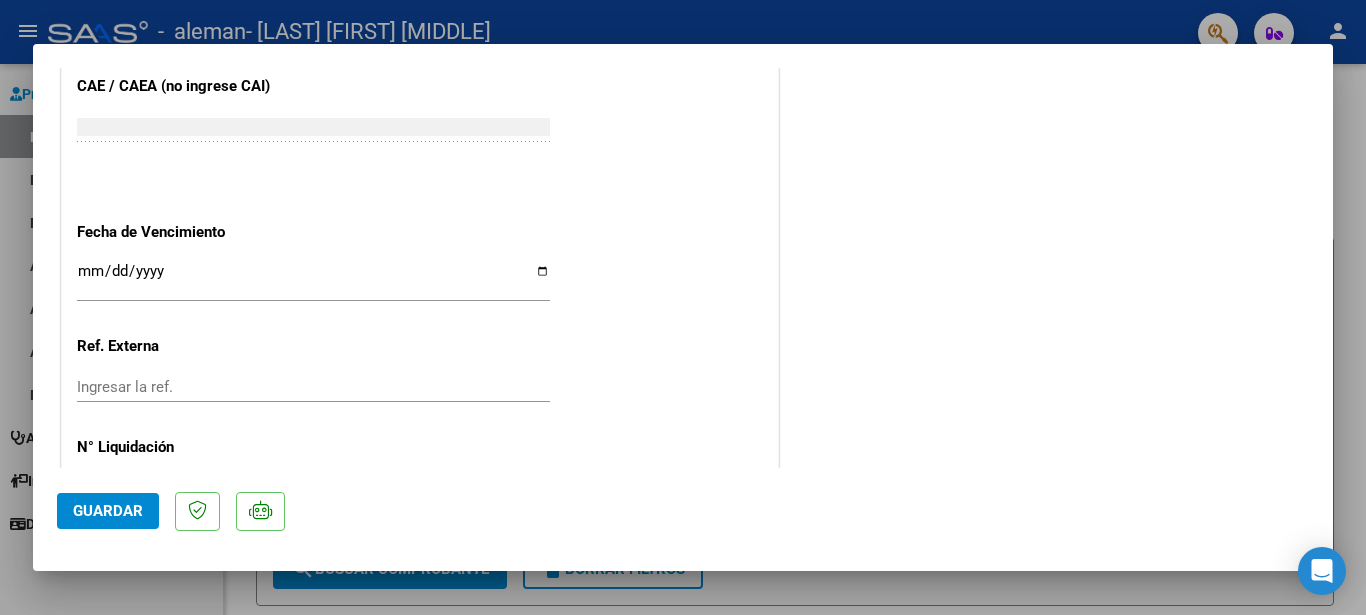 scroll, scrollTop: 1361, scrollLeft: 0, axis: vertical 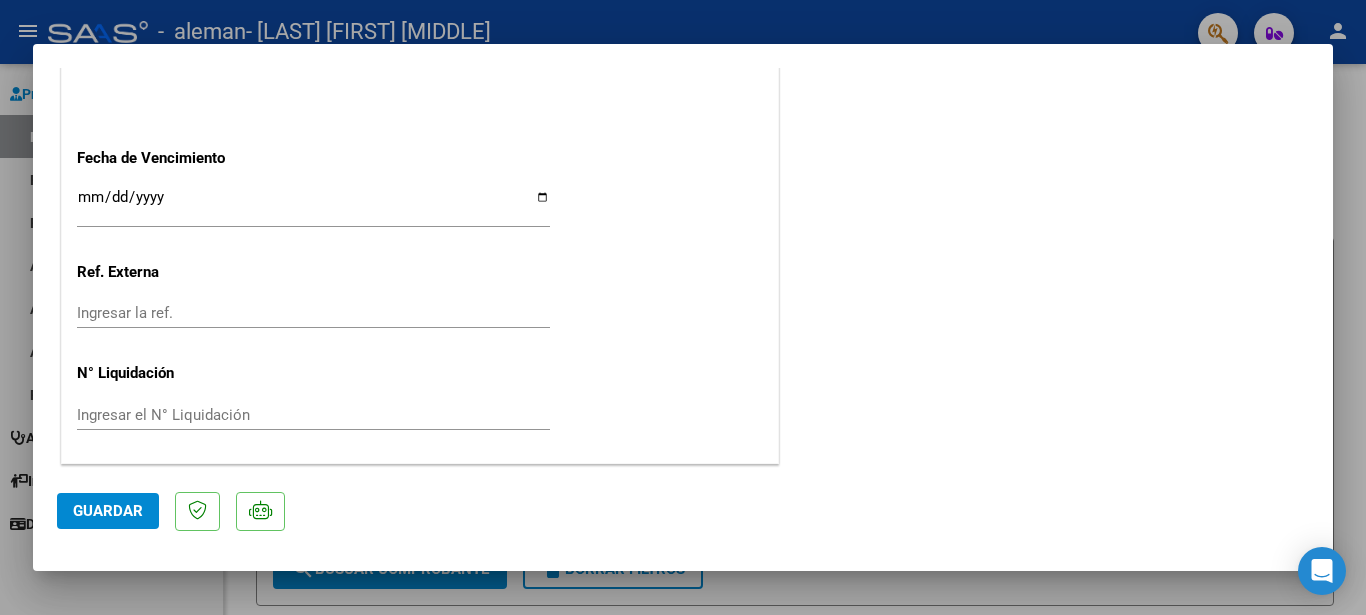 click on "Guardar" 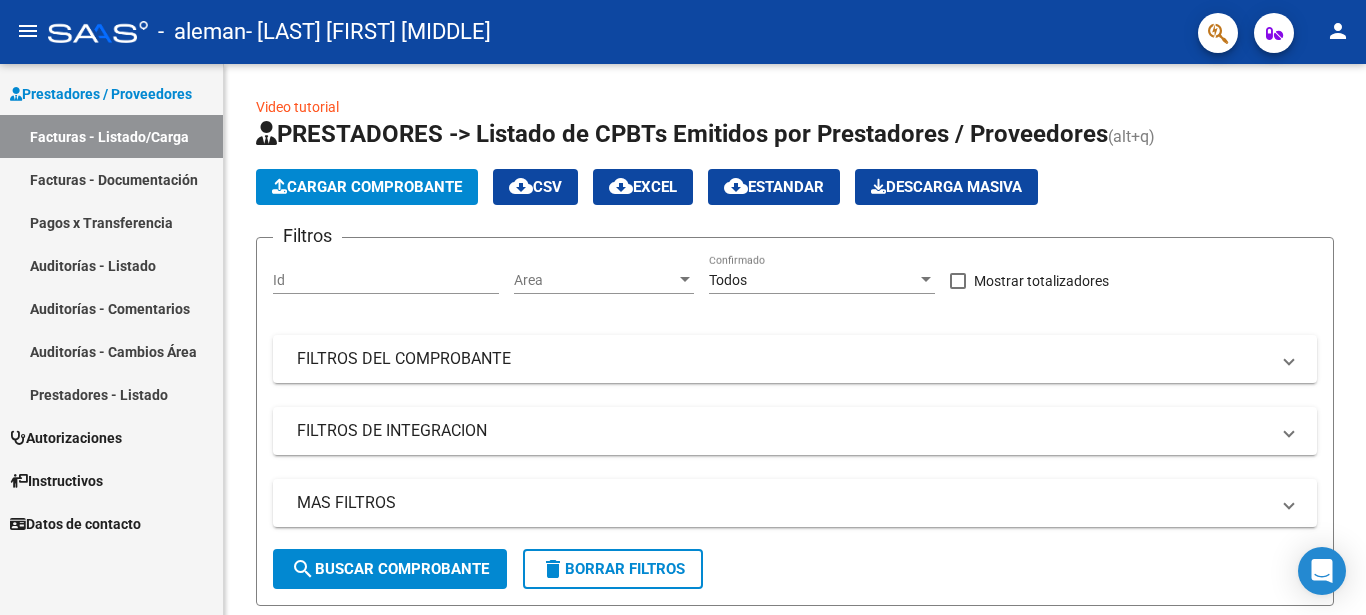 click on "Facturas - Documentación" at bounding box center [111, 179] 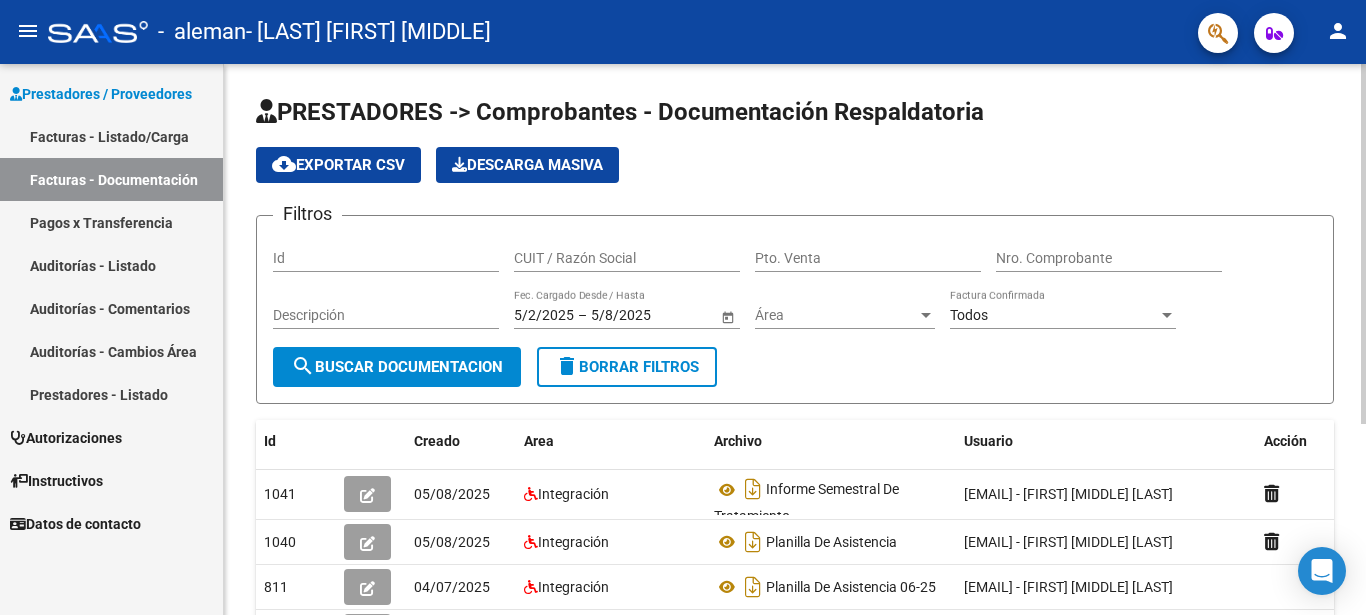 drag, startPoint x: 1360, startPoint y: 183, endPoint x: 1365, endPoint y: 268, distance: 85.146935 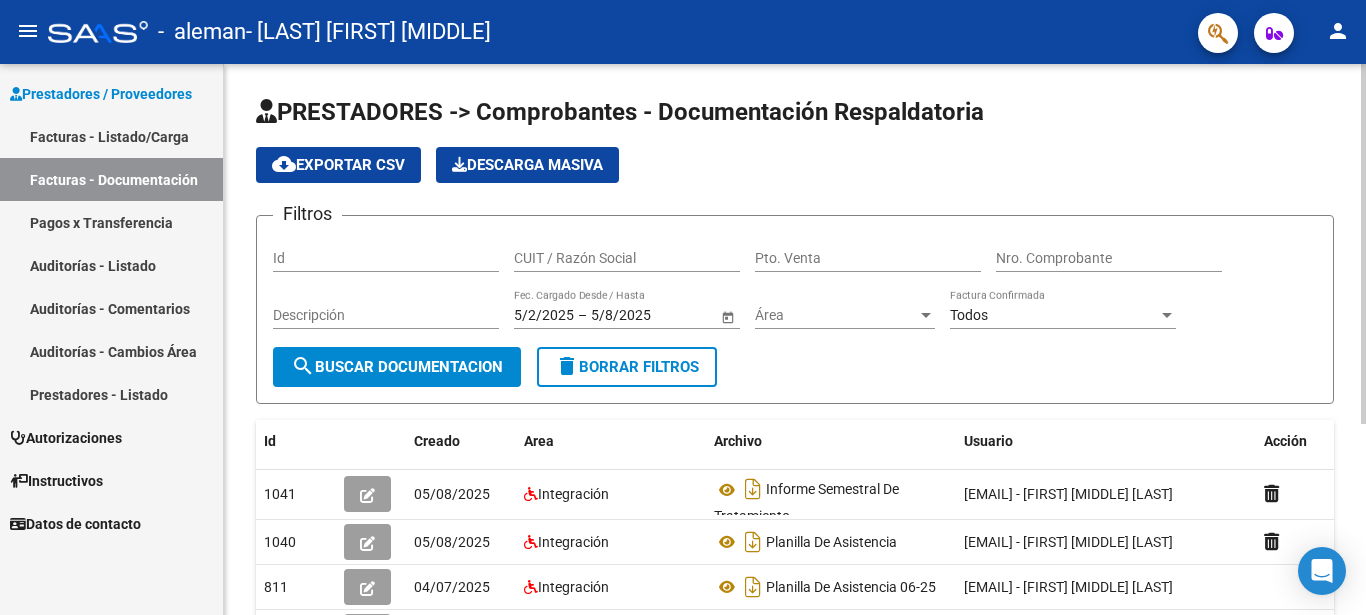 click on "PRESTADORES -> Comprobantes - Documentación Respaldatoria" 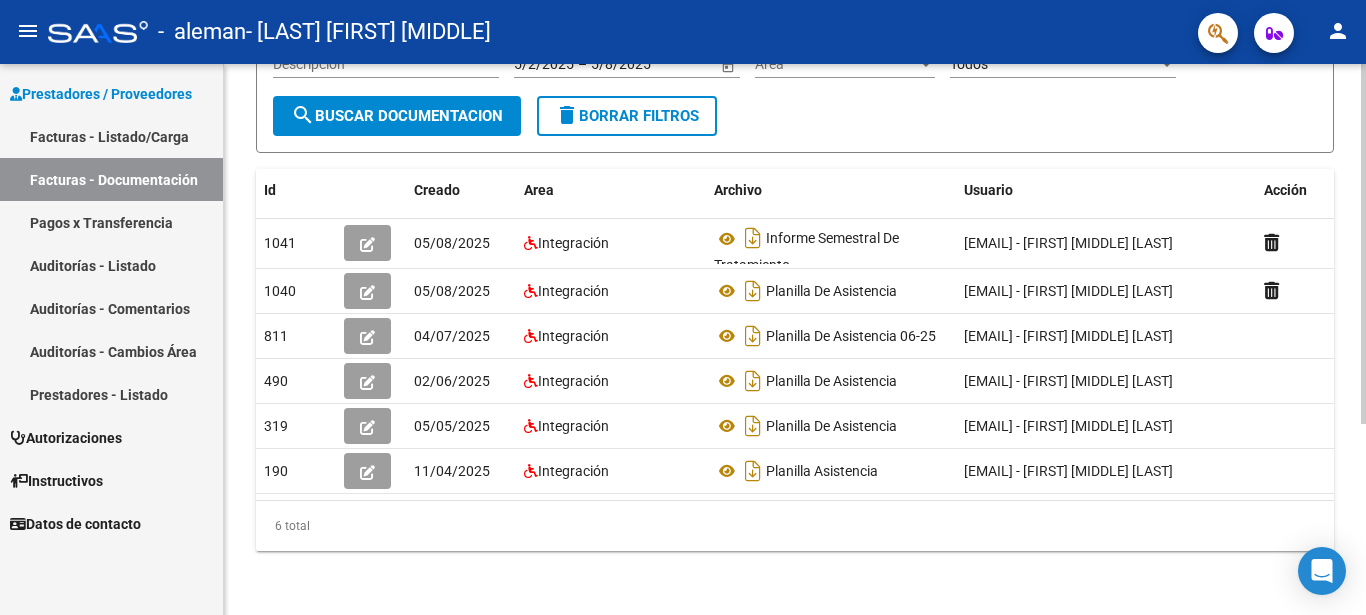 scroll, scrollTop: 292, scrollLeft: 0, axis: vertical 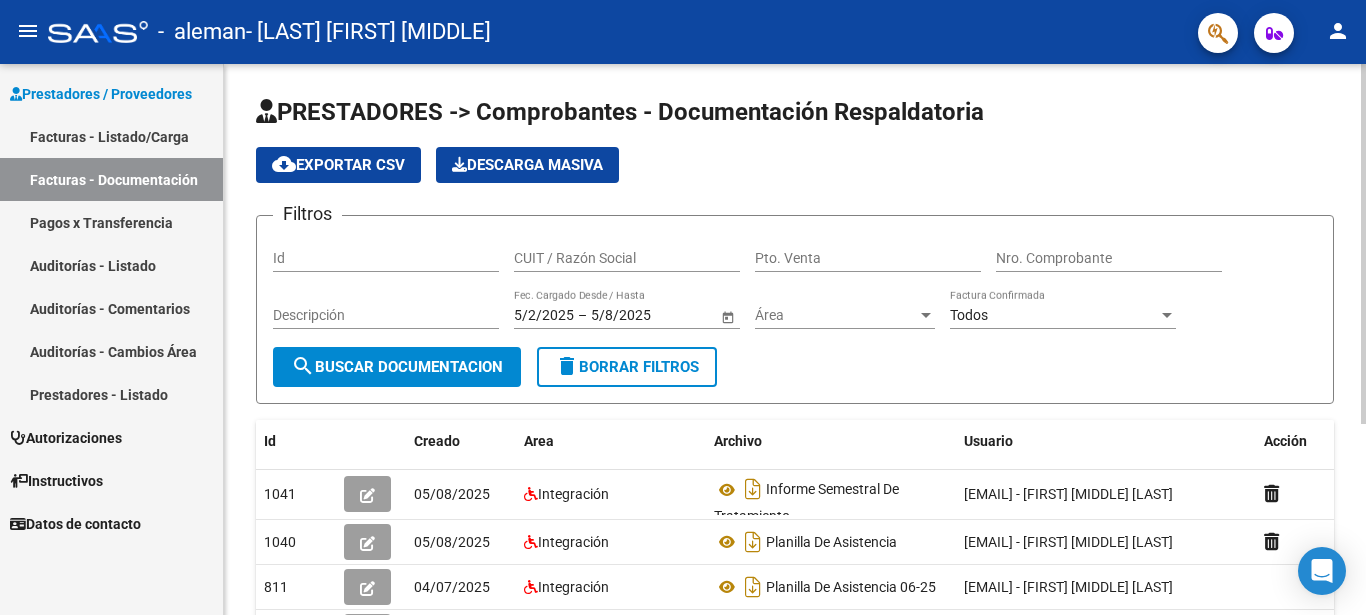 click 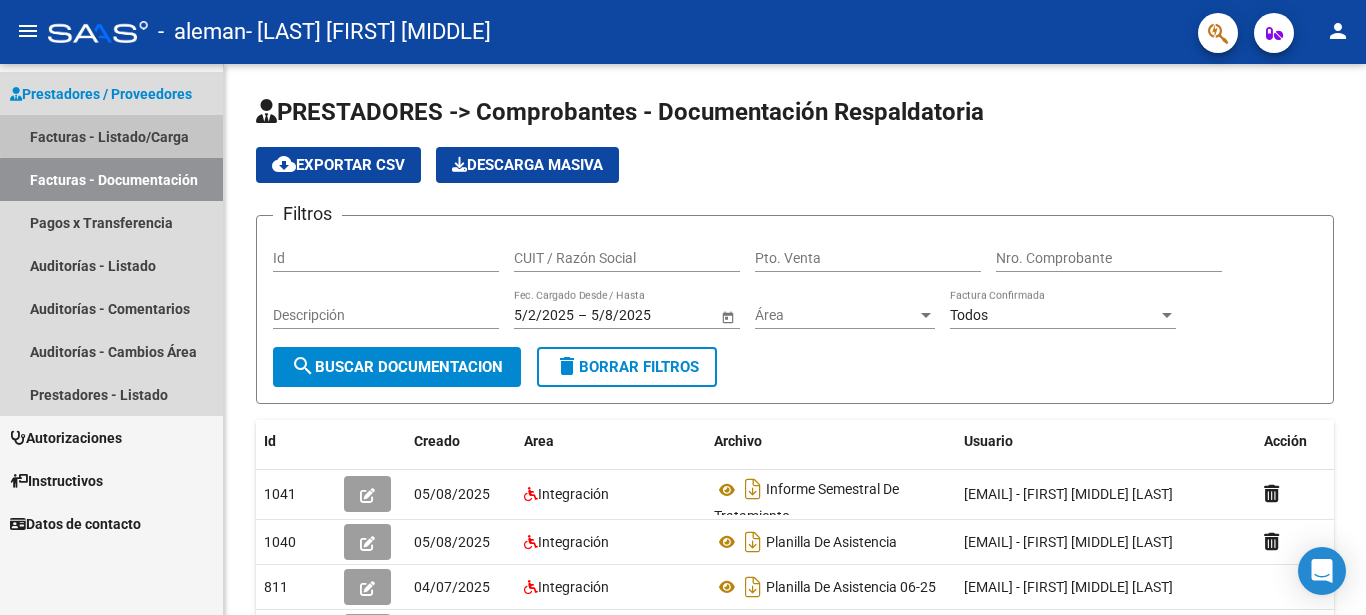 click on "Facturas - Listado/Carga" at bounding box center (111, 136) 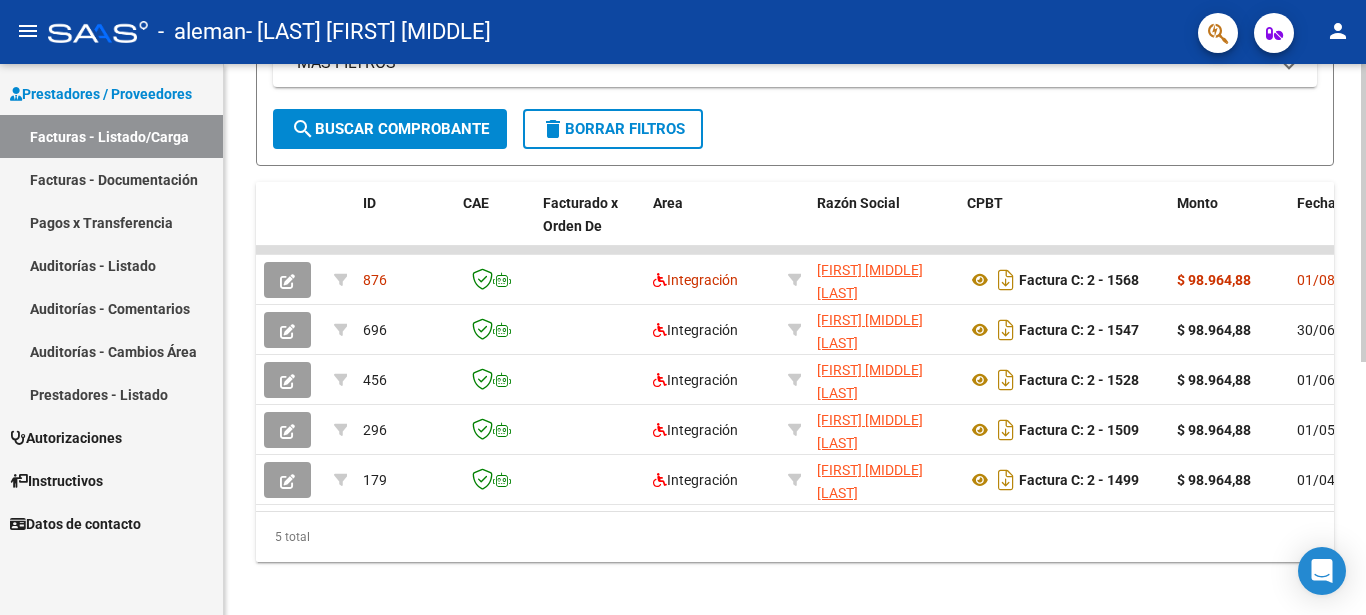 scroll, scrollTop: 467, scrollLeft: 0, axis: vertical 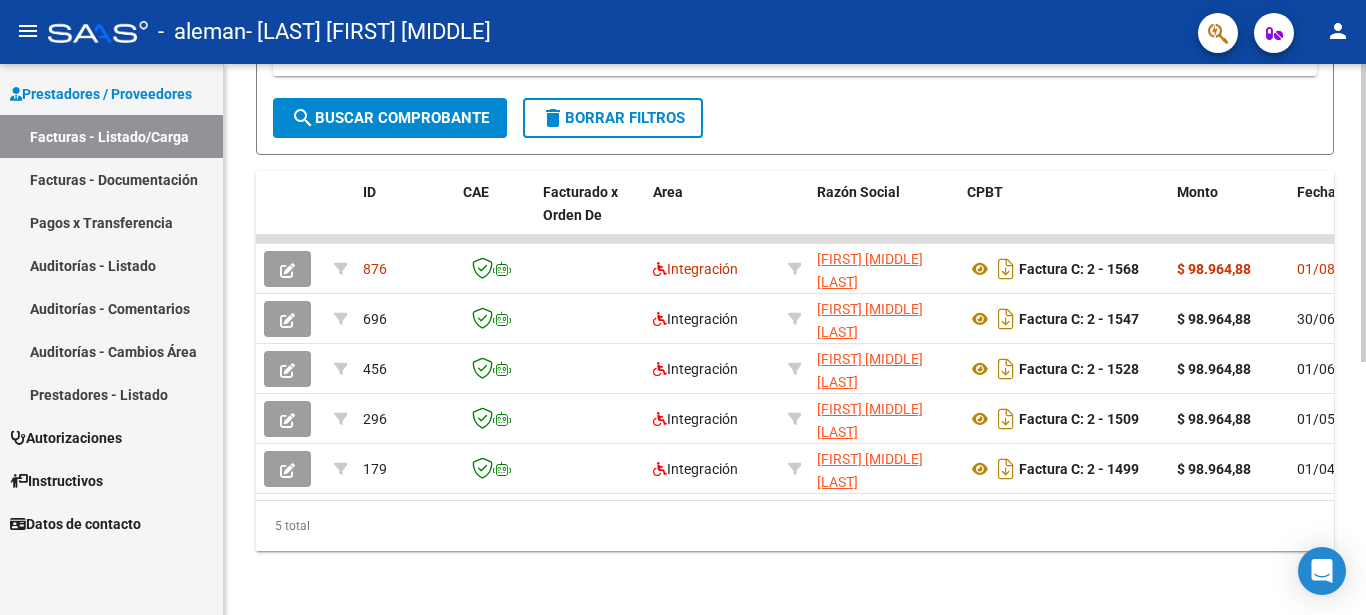 click 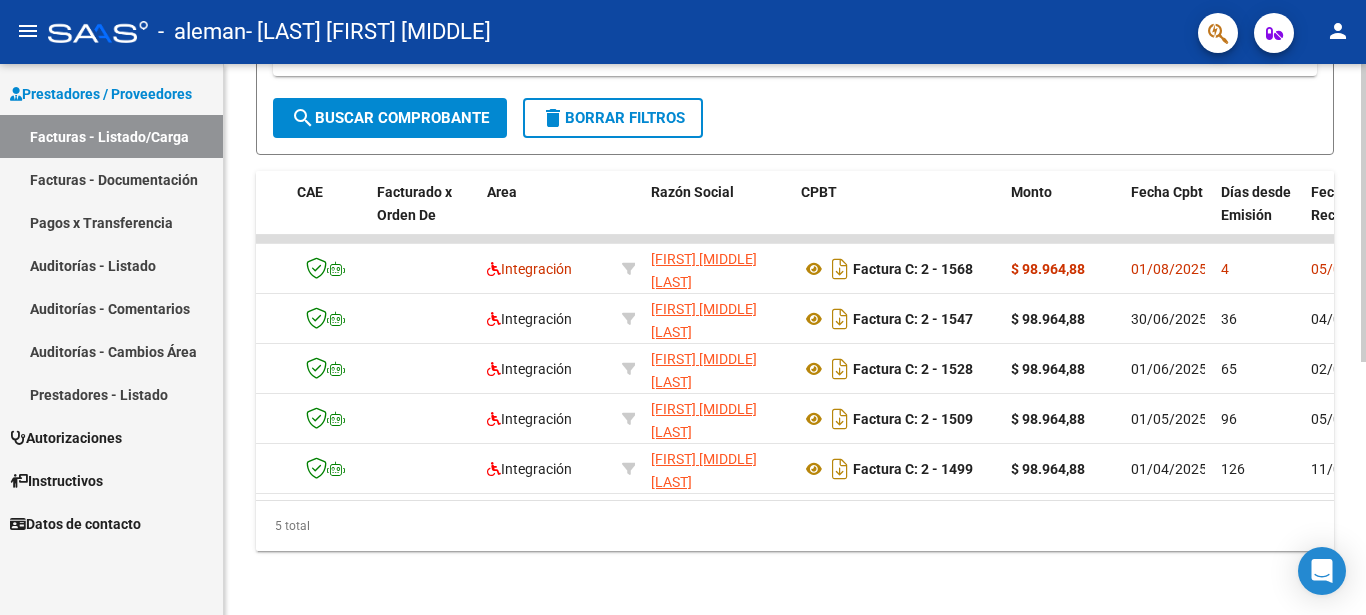scroll, scrollTop: 0, scrollLeft: 0, axis: both 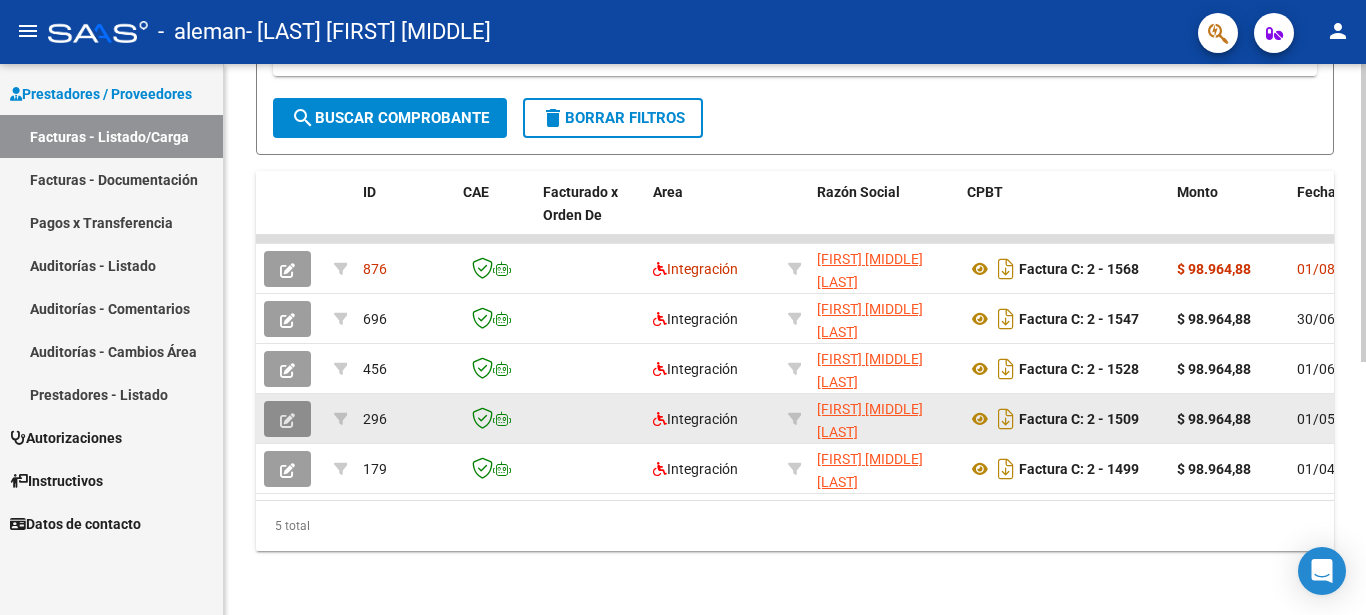 click 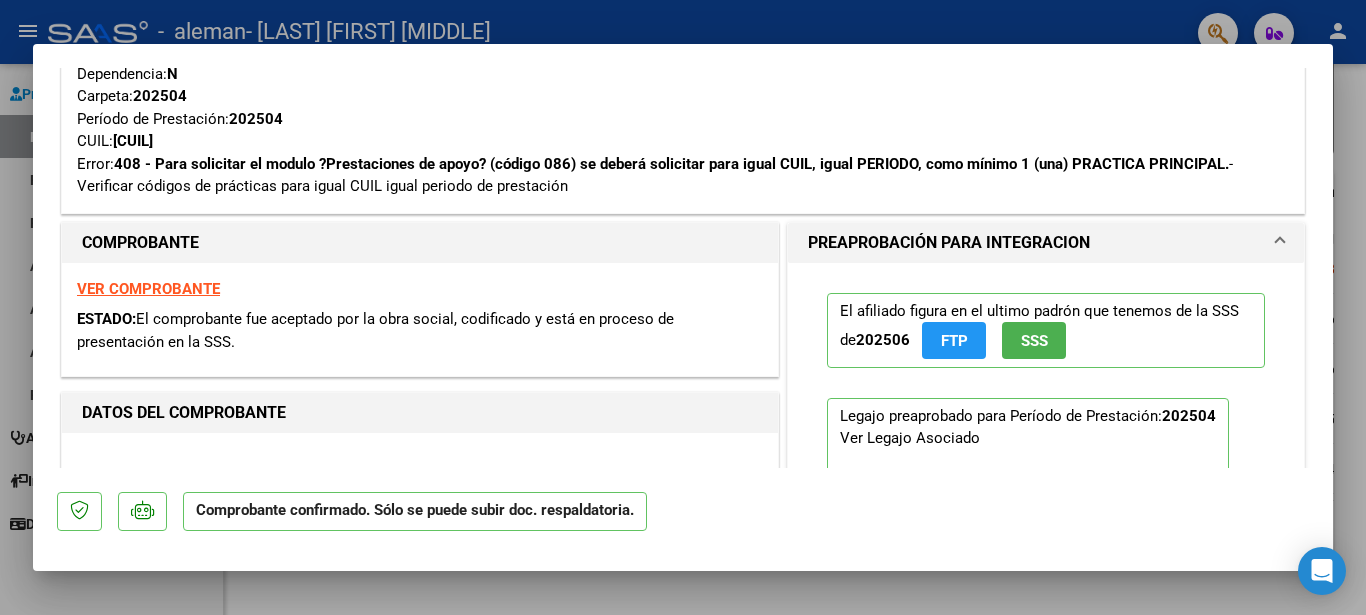scroll, scrollTop: 234, scrollLeft: 0, axis: vertical 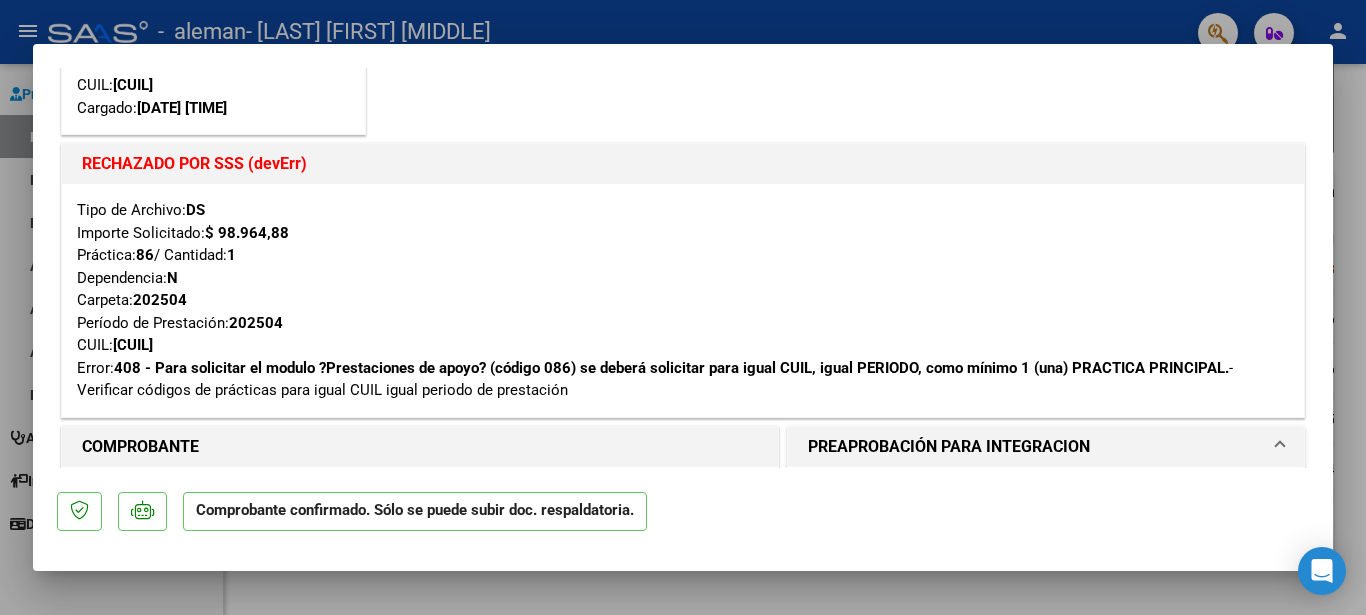 click on "Cargada para enviar SSS  Tipo de Archivo:  DS  Importe Solicitado:  $ 98.964,88  Práctica:  86  / Cantidad:  2  Dependencia:  N  Carpeta:  [YEAR][MONTH]  Período Prestación:  [YEAR][MONTH]  CUIL:  [CUIL]  Cargado:  [DATE] [TIME] RECHAZADO POR SSS (devErr)  Tipo de Archivo:  DS  Importe Solicitado:  $ 98.964,88  Práctica:  86  / Cantidad:  1  Dependencia:  N  Carpeta:  [YEAR][MONTH]  Período de Prestación:  [YEAR][MONTH]  CUIL:  [CUIL]  Error:  408 - Para solicitar el modulo ?Prestaciones de apoyo? (código 086) se deberá solicitar para igual CUIL, igual PERIODO, como mínimo 1 (una) PRACTICA PRINCIPAL.   - Verificar códigos de prácticas para igual CUIL igual periodo de prestación" at bounding box center (683, 139) 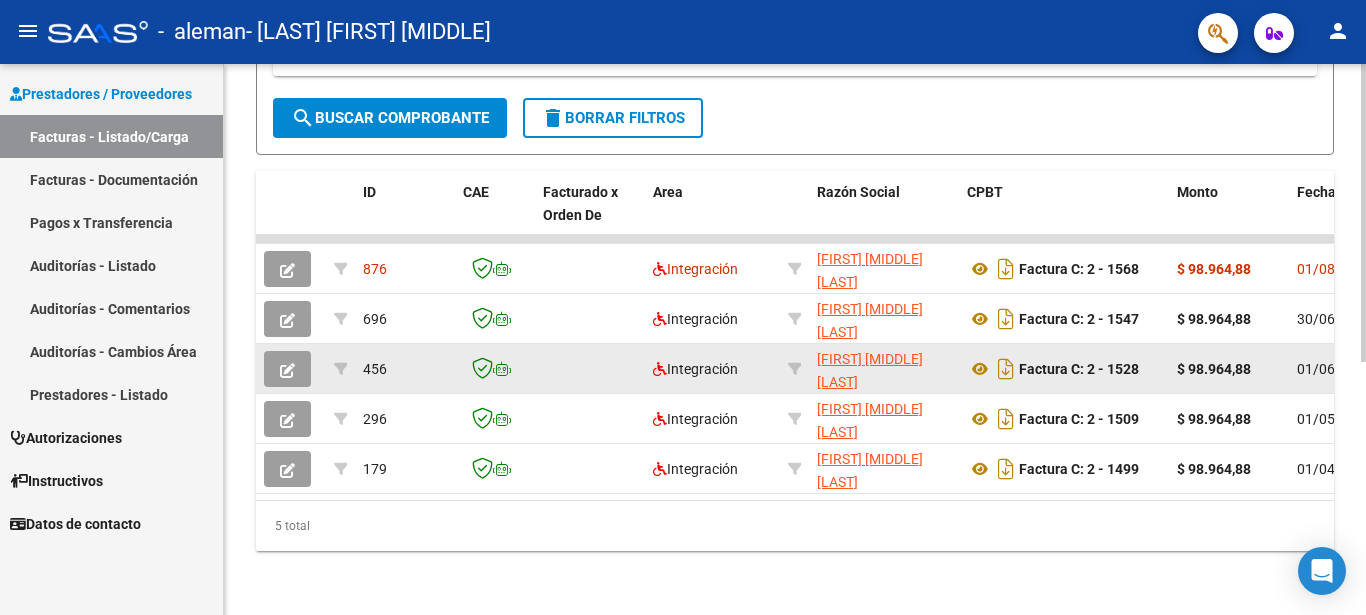 click 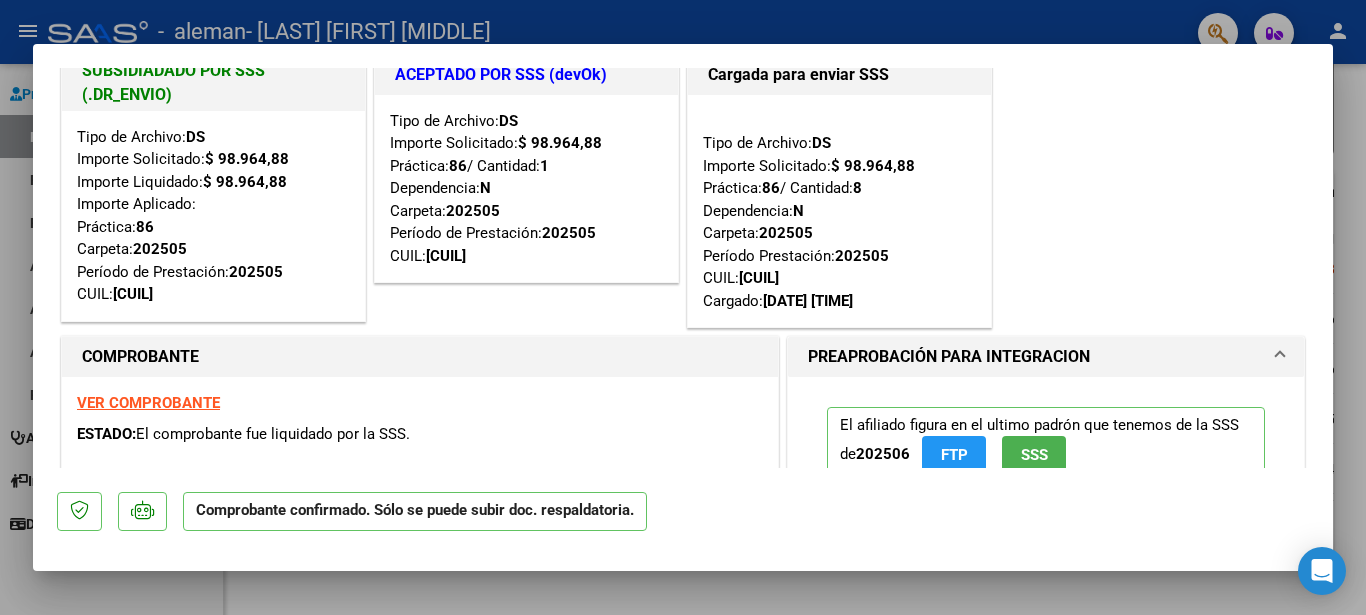 scroll, scrollTop: 0, scrollLeft: 0, axis: both 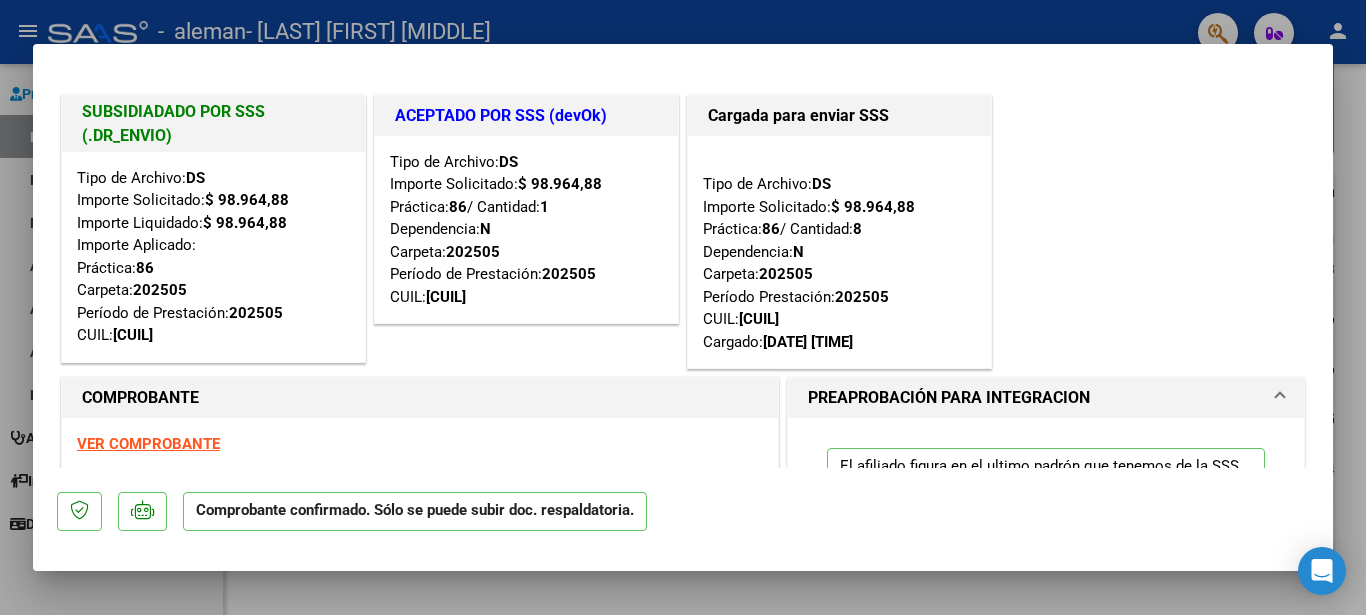 click at bounding box center [683, 307] 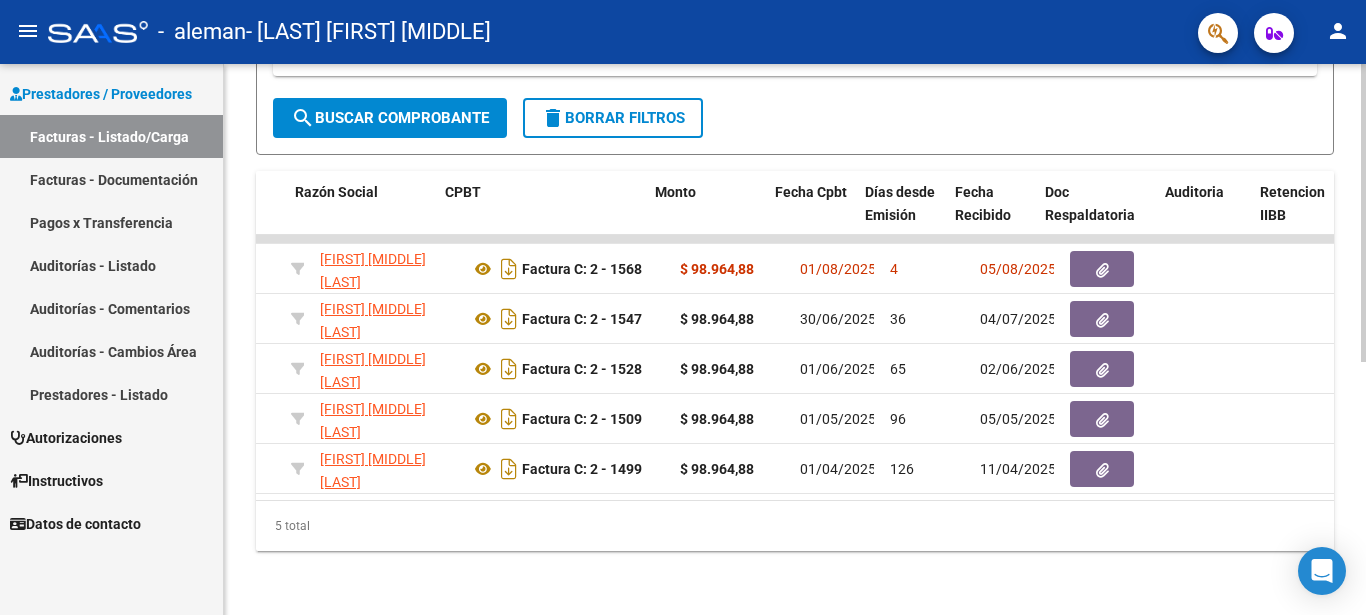 scroll, scrollTop: 0, scrollLeft: 546, axis: horizontal 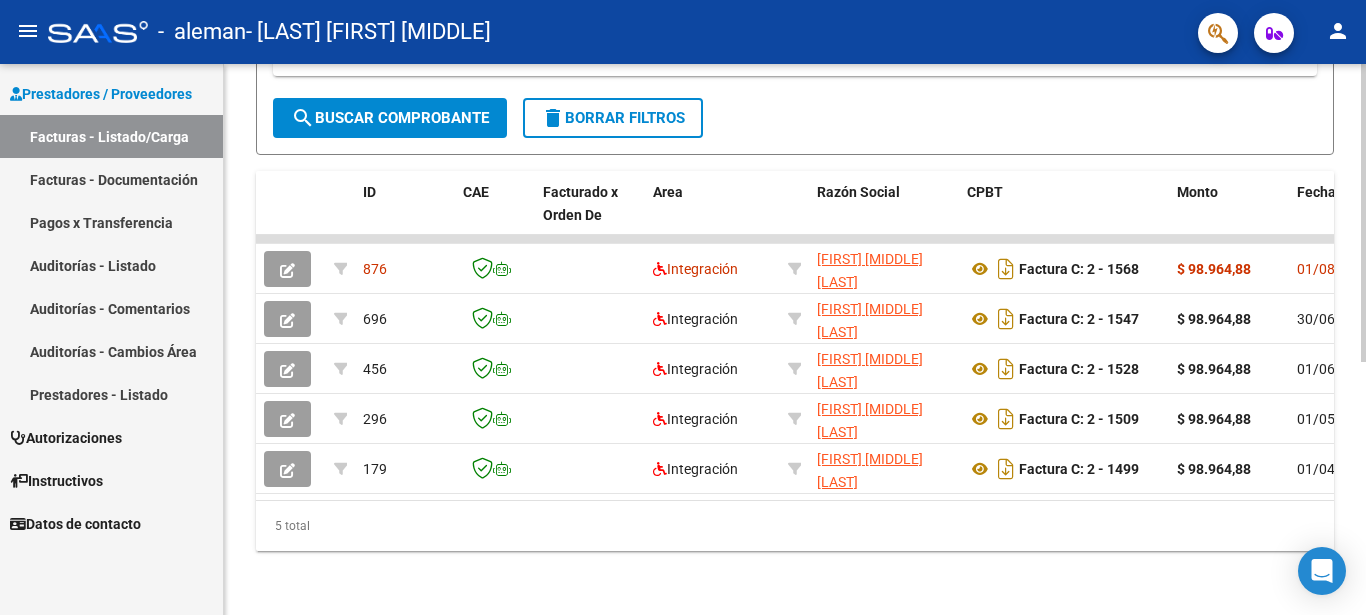click on "Video tutorial   PRESTADORES -> Listado de CPBTs Emitidos por Prestadores / Proveedores (alt+q)   Cargar Comprobante
cloud_download  CSV  cloud_download  EXCEL  cloud_download  Estandar   Descarga Masiva
Filtros Id Area Area Todos Confirmado   Mostrar totalizadores   FILTROS DEL COMPROBANTE  Comprobante Tipo Comprobante Tipo Start date – End date Fec. Comprobante Desde / Hasta Días Emisión Desde(cant. días) Días Emisión Hasta(cant. días) CUIT / Razón Social Pto. Venta Nro. Comprobante Código SSS CAE Válido CAE Válido Todos Cargado Módulo Hosp. Todos Tiene facturacion Apócrifa Hospital Refes  FILTROS DE INTEGRACION  Período De Prestación Campos del Archivo de Rendición Devuelto x SSS (dr_envio) Todos Rendido x SSS (dr_envio) Tipo de Registro Tipo de Registro Período Presentación Período Presentación Campos del Legajo Asociado (preaprobación) Afiliado Legajo (cuil/nombre) Todos Solo facturas preaprobadas  MAS FILTROS  Todos Con Doc. Respaldatoria Todos Con Trazabilidad Todos – – 4" 